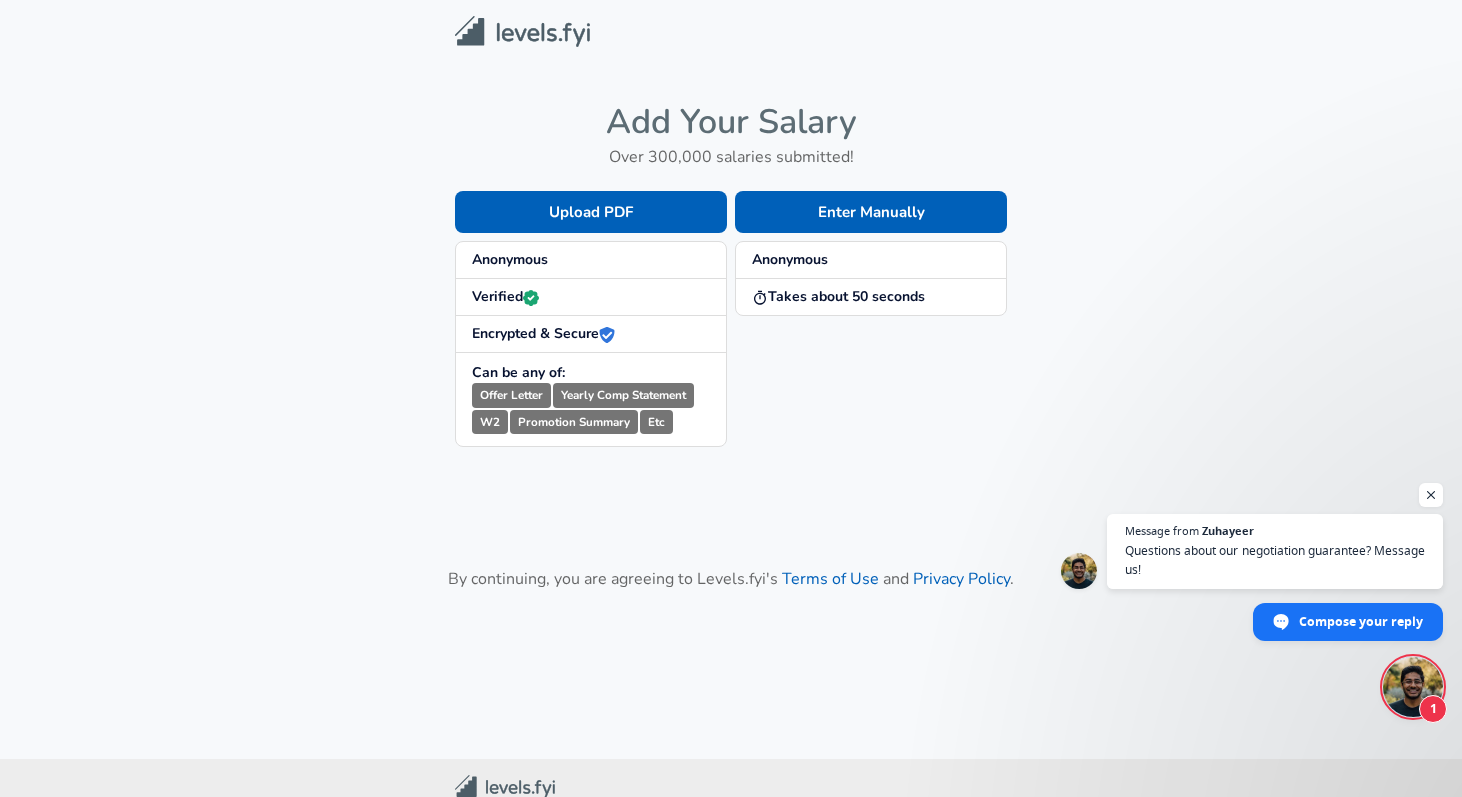 scroll, scrollTop: 0, scrollLeft: 0, axis: both 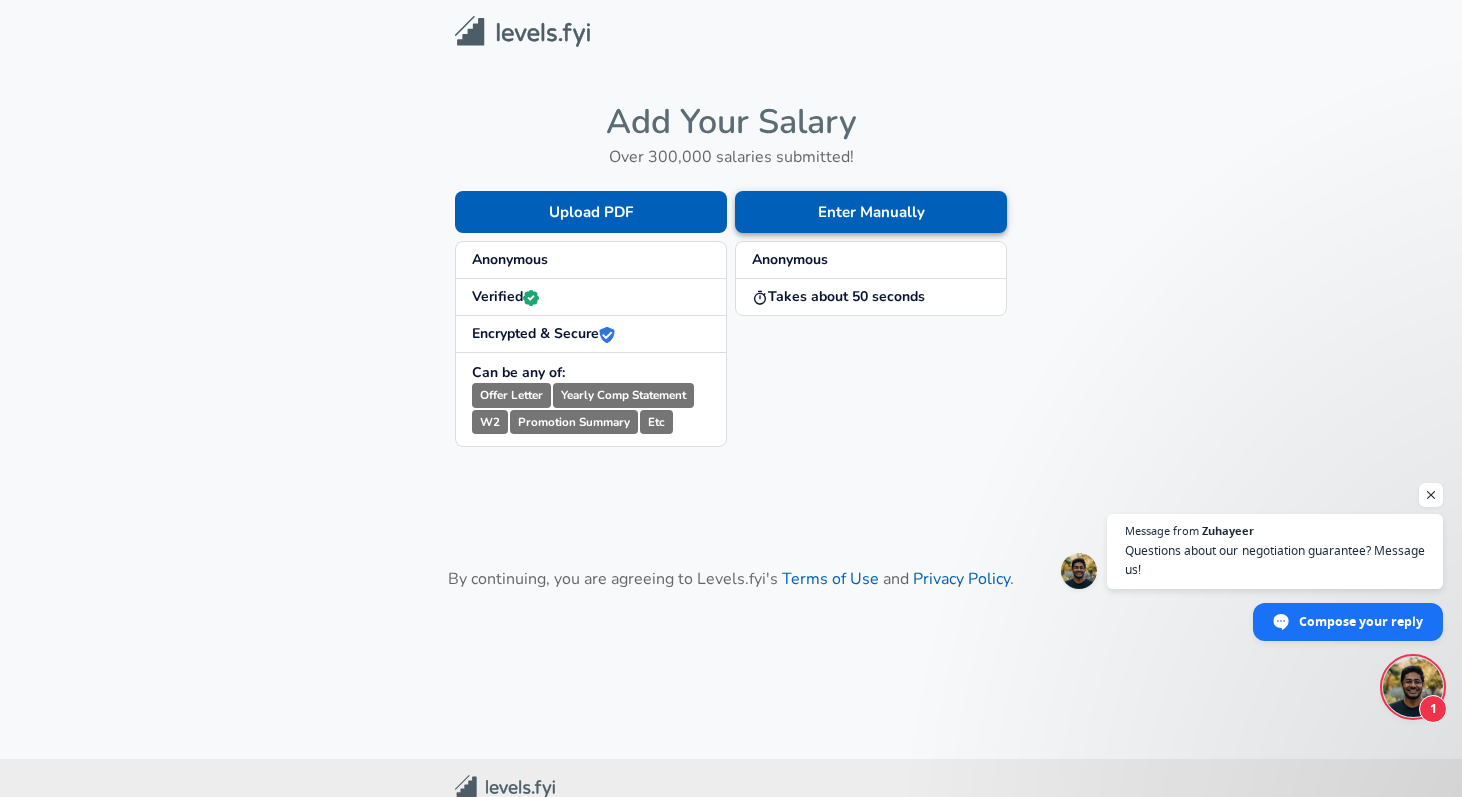 click on "Enter Manually" at bounding box center (871, 212) 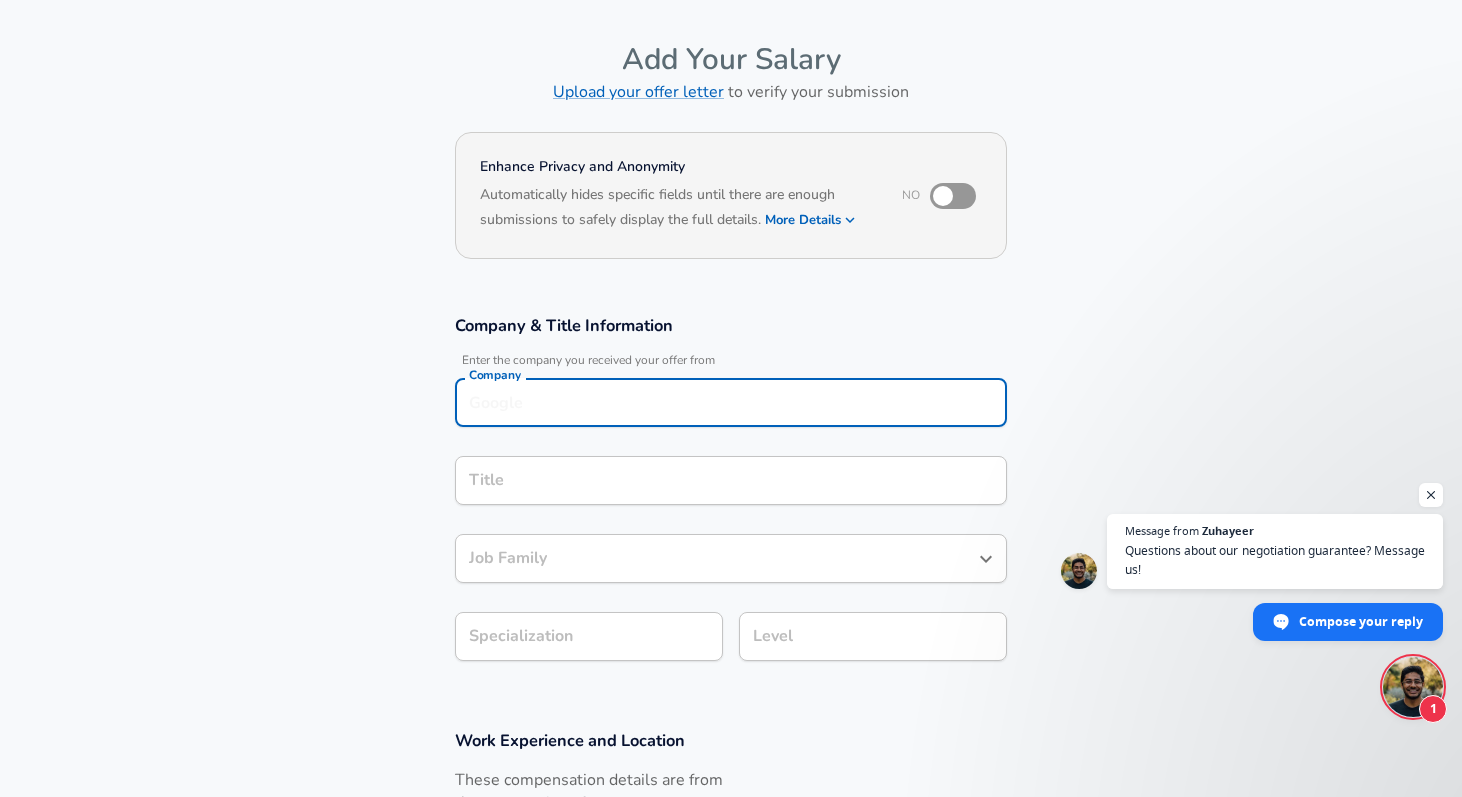 scroll, scrollTop: 85, scrollLeft: 0, axis: vertical 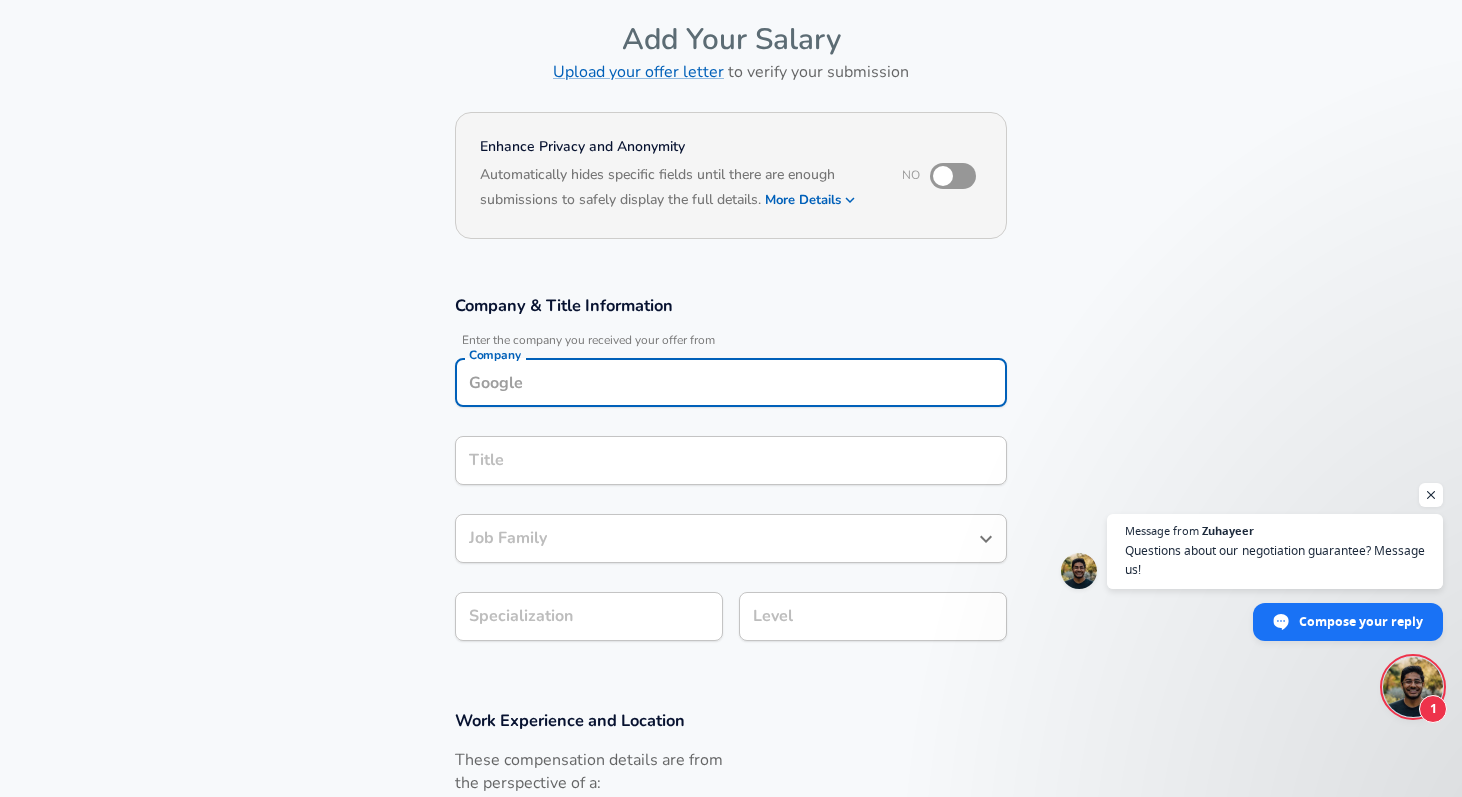 click on "Company Company" at bounding box center [731, 385] 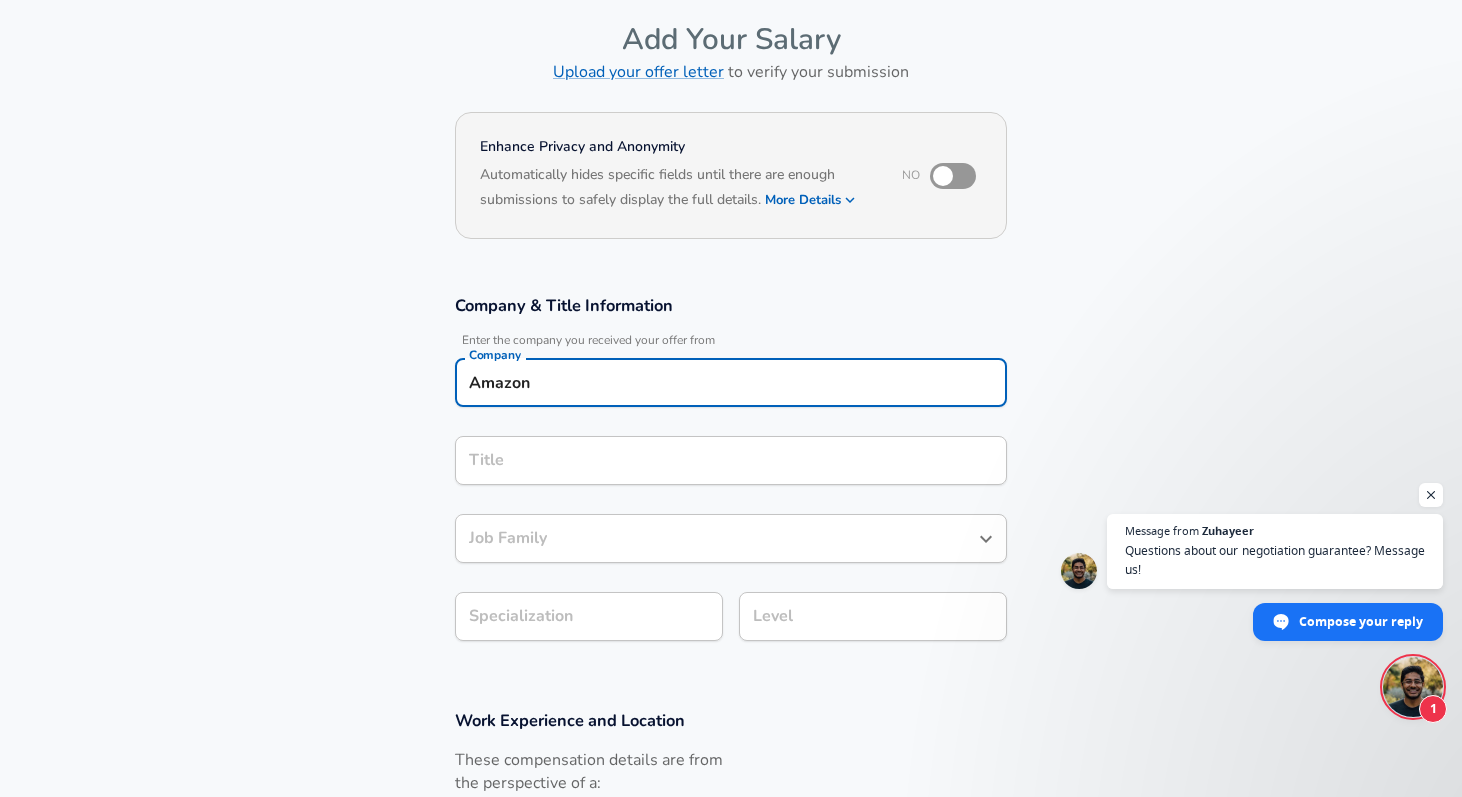 type on "Amazon" 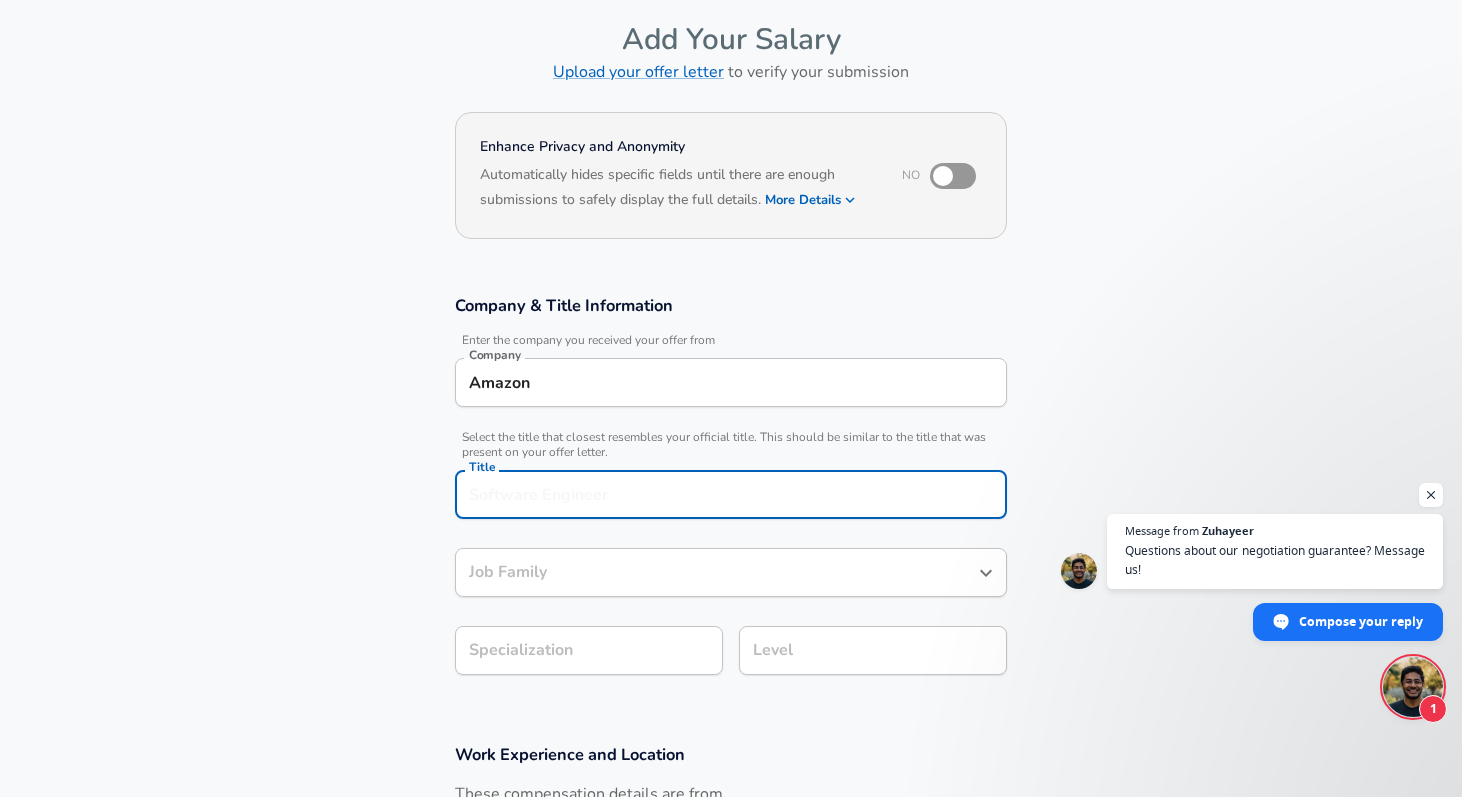 scroll, scrollTop: 125, scrollLeft: 0, axis: vertical 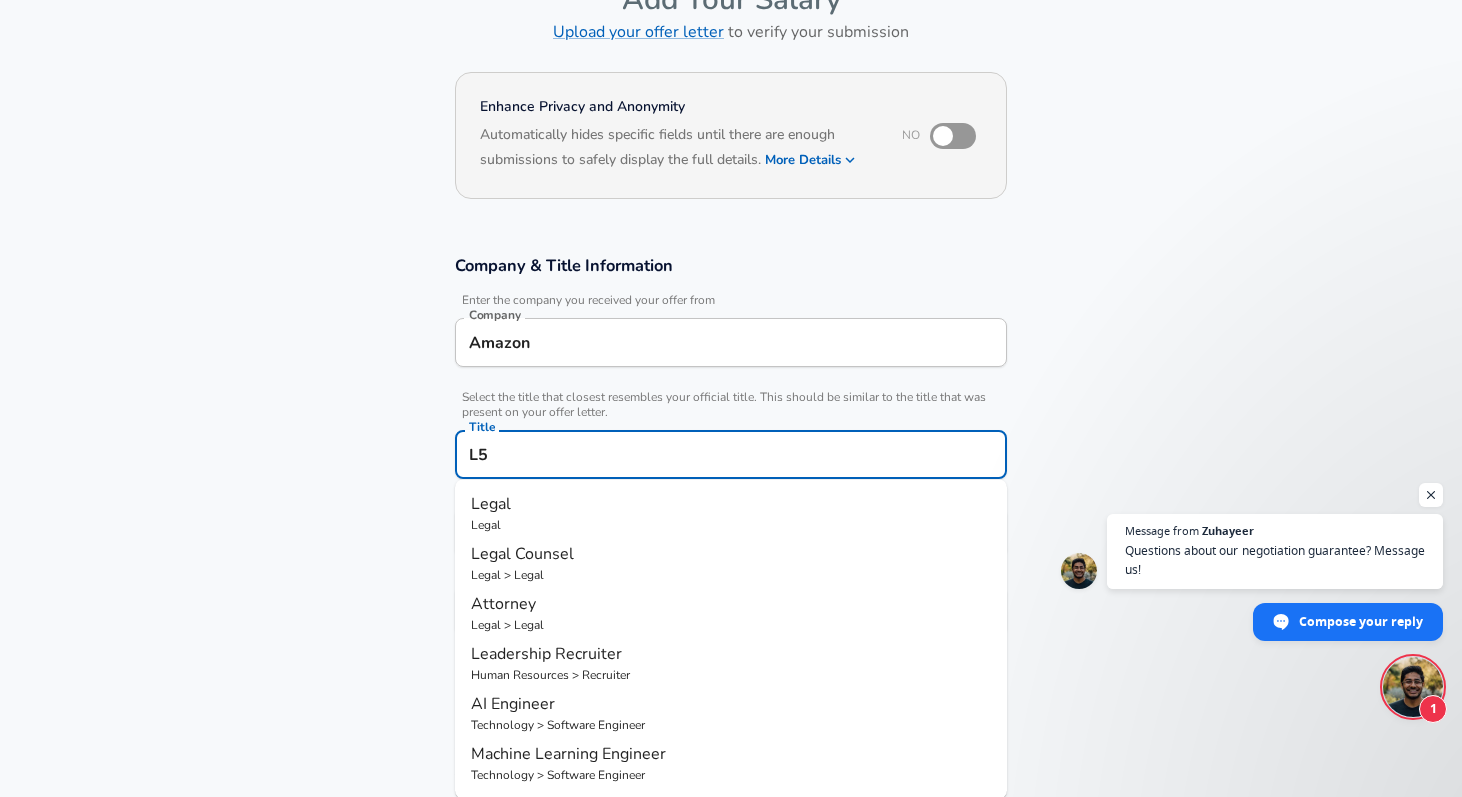 type on "L" 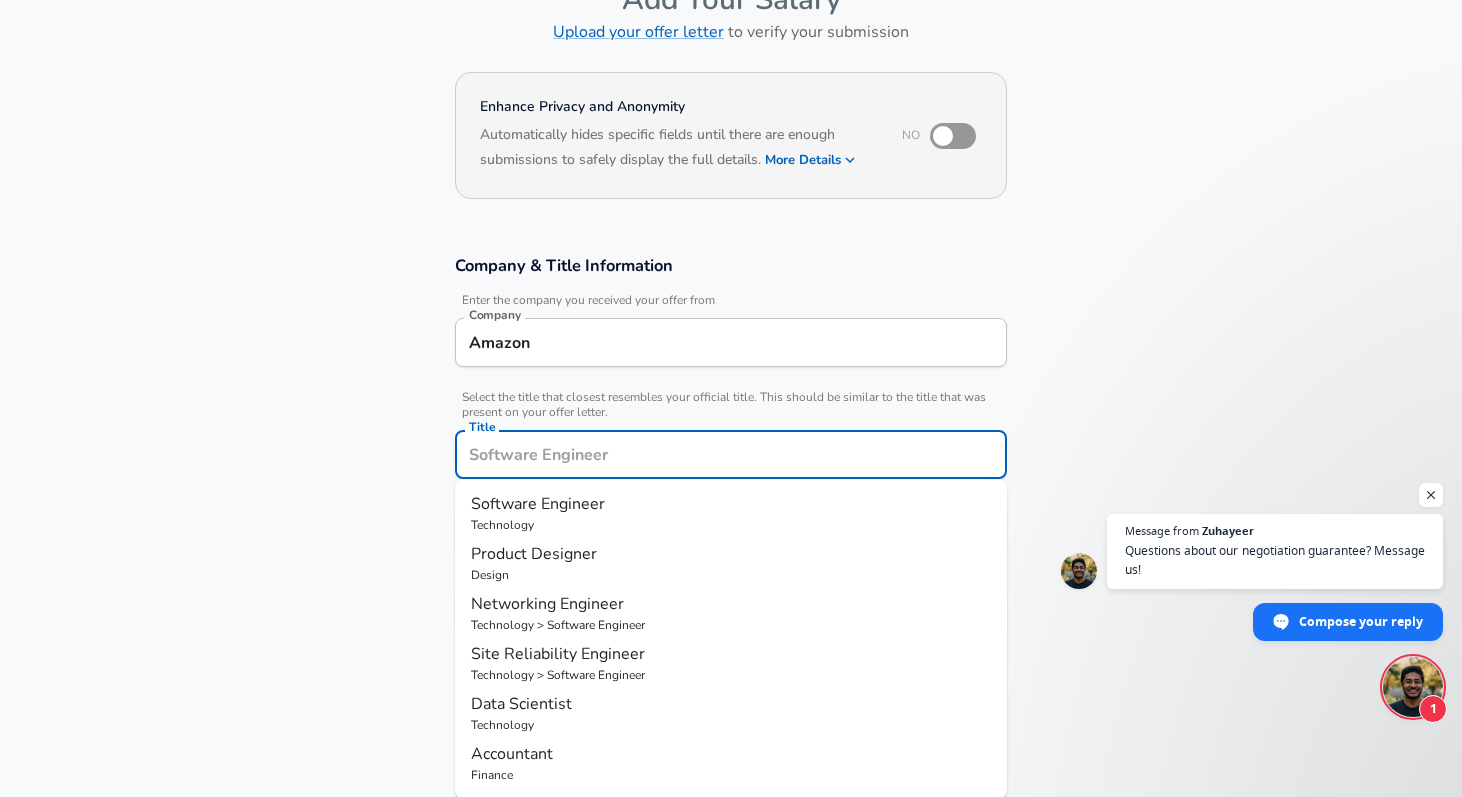 type on "A" 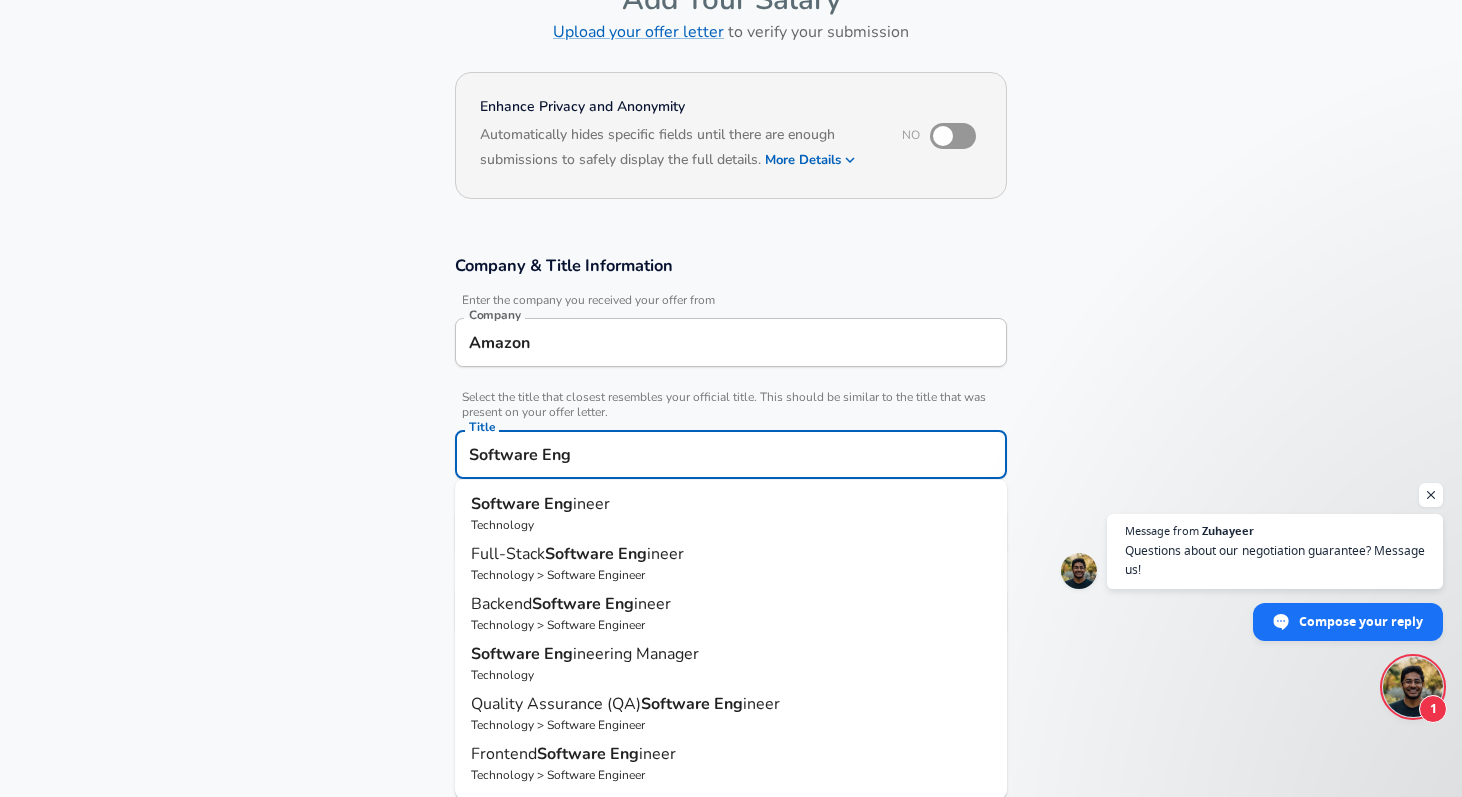 click on "Technology" at bounding box center [731, 525] 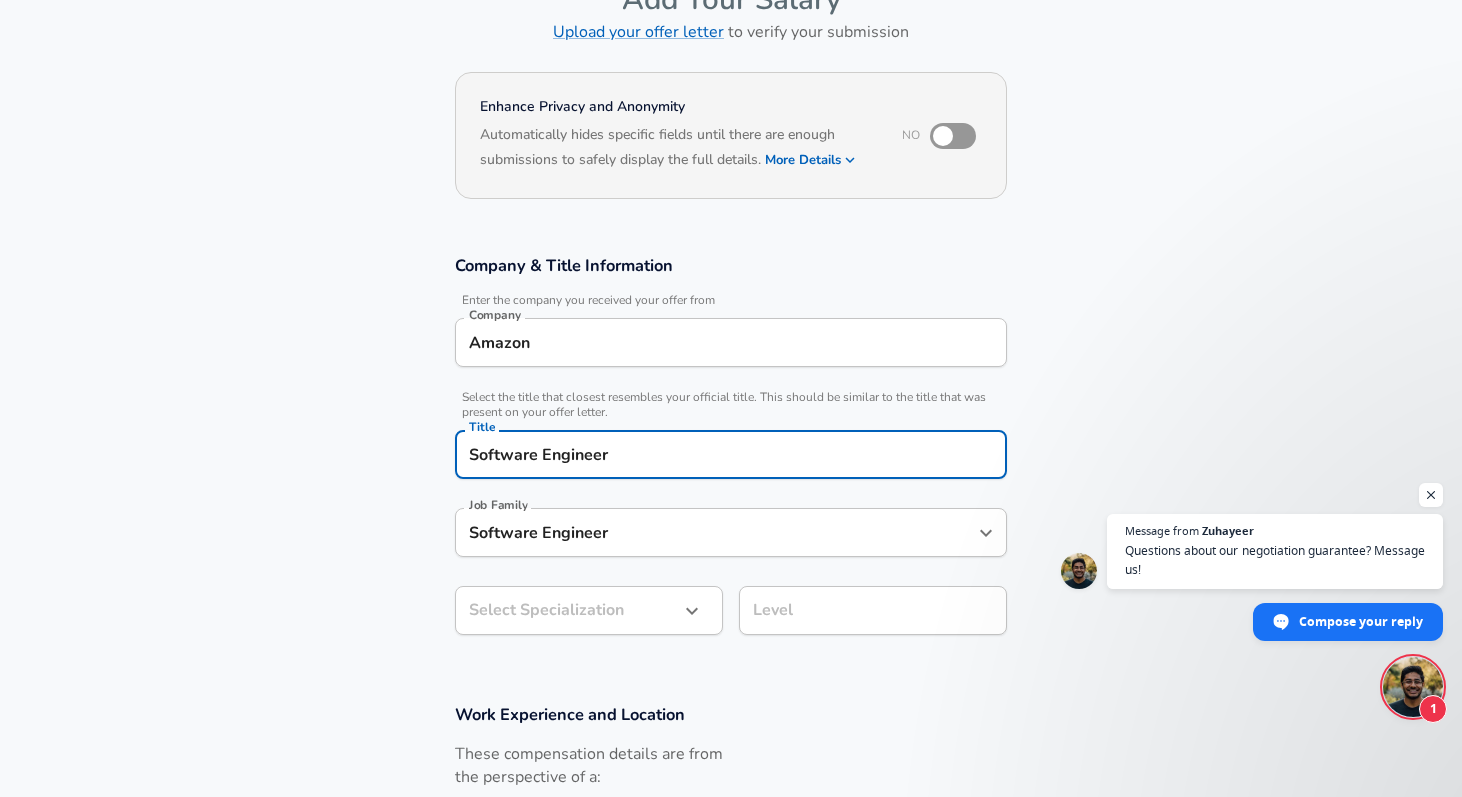 type on "Software Engineer" 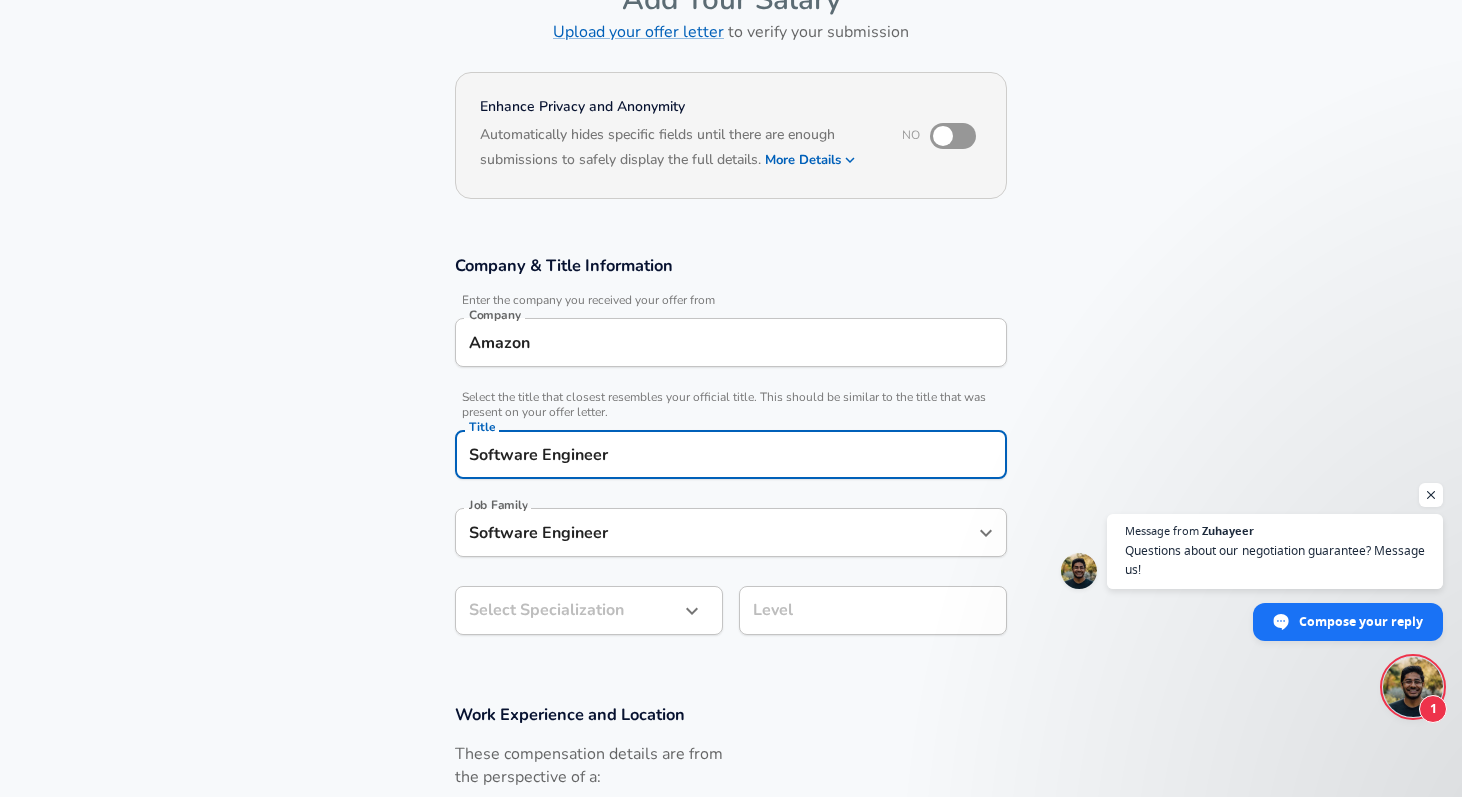 click on "Restart Add Your Salary Upload your offer letter   to verify your submission Enhance Privacy and Anonymity No Automatically hides specific fields until there are enough submissions to safely display the full details.   More Details Based on your submission and the data points that we have already collected, we will automatically hide and anonymize specific fields if there aren't enough data points to remain sufficiently anonymous. Company & Title Information   Enter the company you received your offer from Company Amazon Company   Select the title that closest resembles your official title. This should be similar to the title that was present on your offer letter. Title Software Engineer Title Job Family Software Engineer Job Family Select Specialization ​ Select Specialization Level Level Work Experience and Location These compensation details are from the perspective of a: New Offer Employee Submit Salary By continuing, you are agreeing to Levels.fyi's   Terms of Use   and   Privacy Policy . © 2017 -" at bounding box center (731, 273) 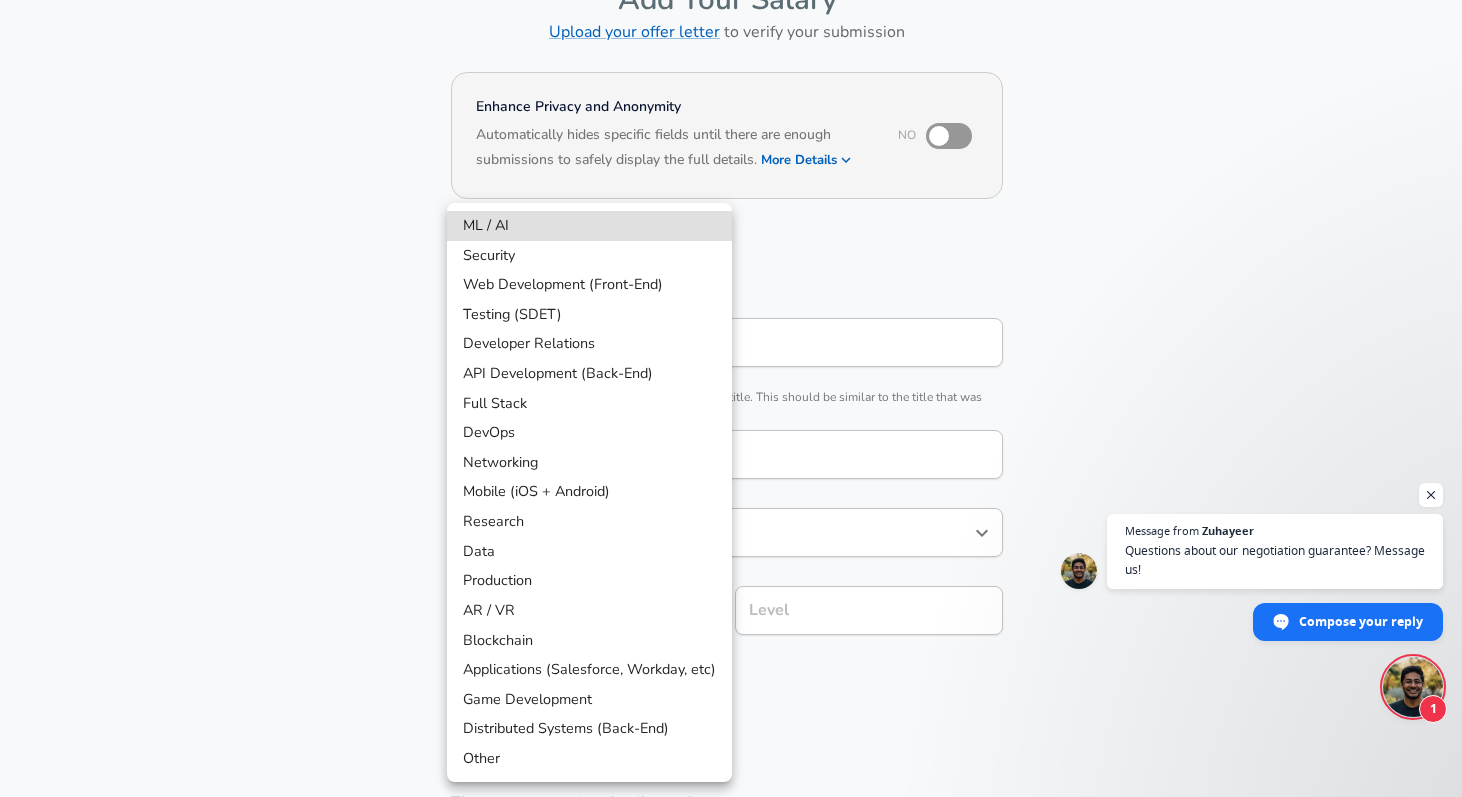 scroll, scrollTop: 185, scrollLeft: 0, axis: vertical 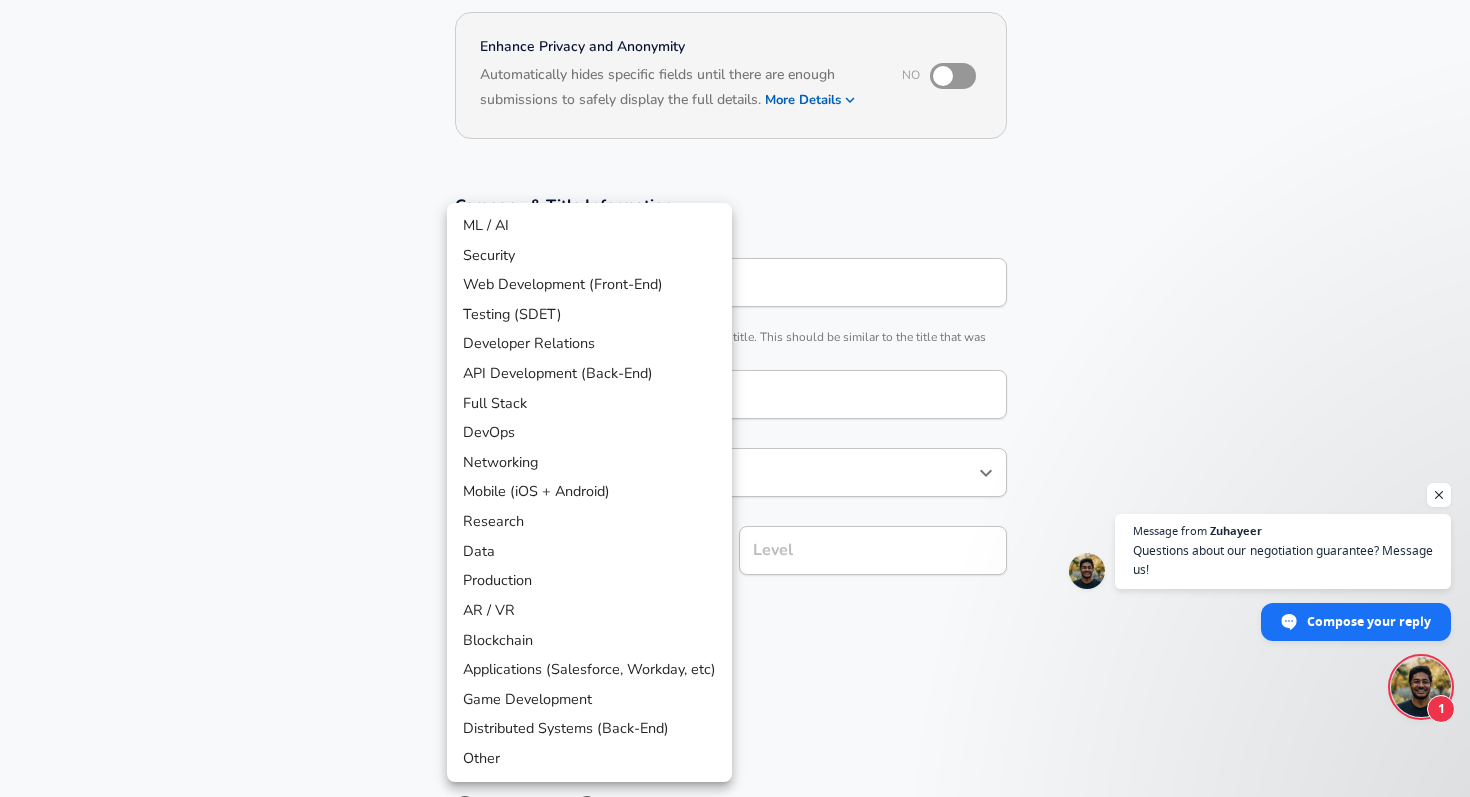 click at bounding box center (735, 398) 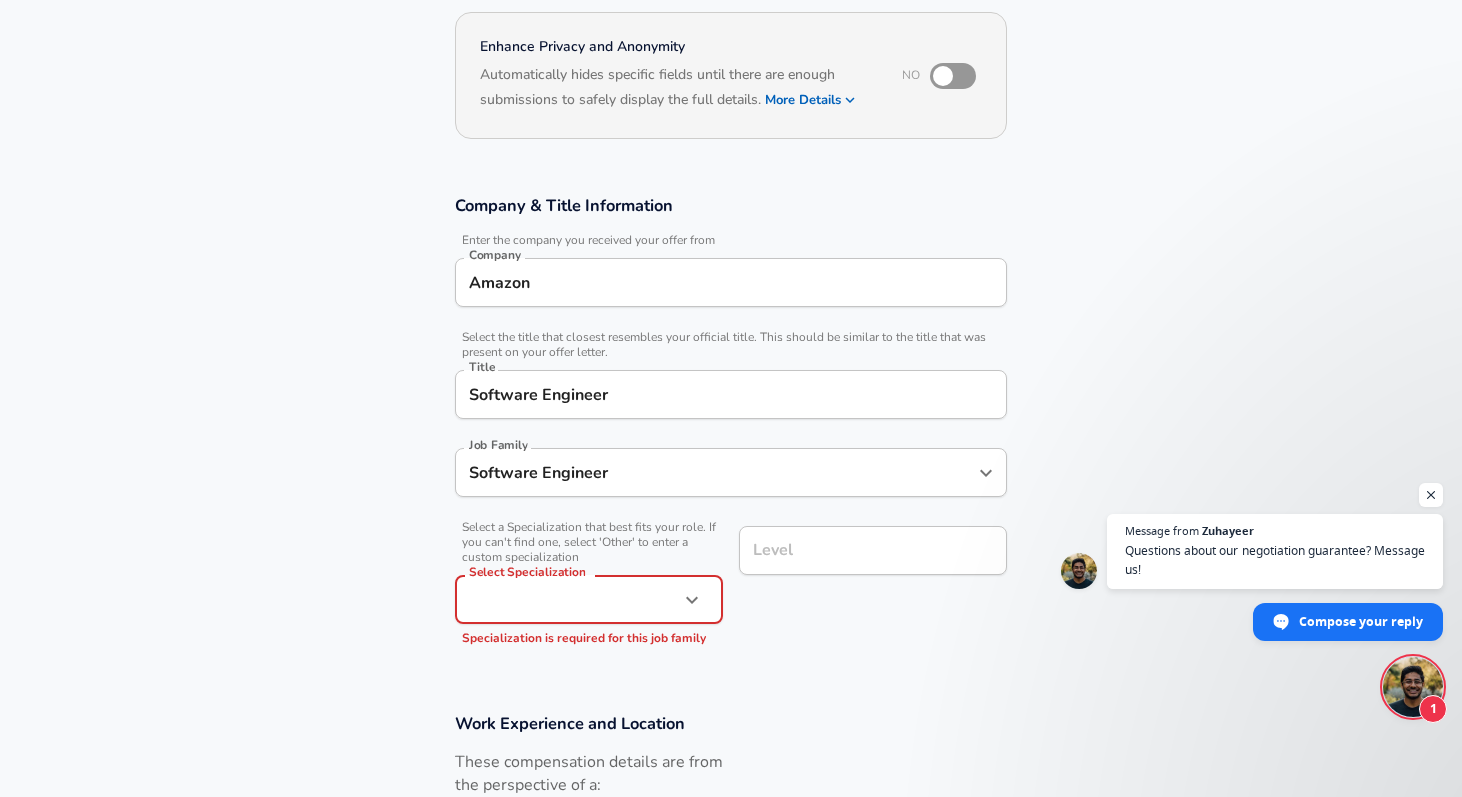 click on "Restart Add Your Salary Upload your offer letter   to verify your submission Enhance Privacy and Anonymity No Automatically hides specific fields until there are enough submissions to safely display the full details.   More Details Based on your submission and the data points that we have already collected, we will automatically hide and anonymize specific fields if there aren't enough data points to remain sufficiently anonymous. Company & Title Information   Enter the company you received your offer from Company Amazon Company   Select the title that closest resembles your official title. This should be similar to the title that was present on your offer letter. Title Software Engineer Title Job Family Software Engineer Job Family   Select a Specialization that best fits your role. If you can't find one, select 'Other' to enter a custom specialization Select Specialization ​ Select Specialization Specialization is required for this job family Level Level Work Experience and Location New Offer Employee" at bounding box center [731, 213] 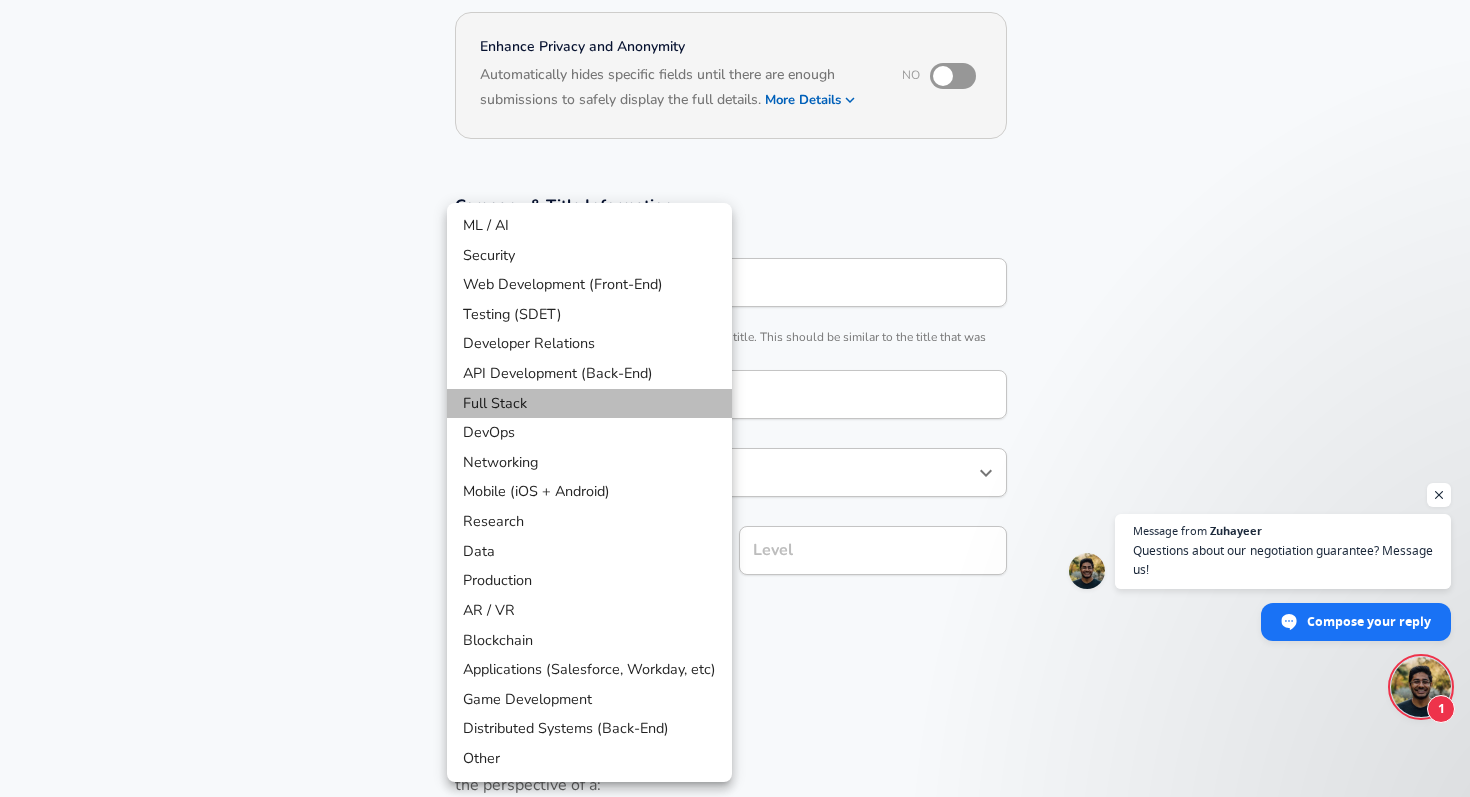 click on "Full Stack" at bounding box center (589, 404) 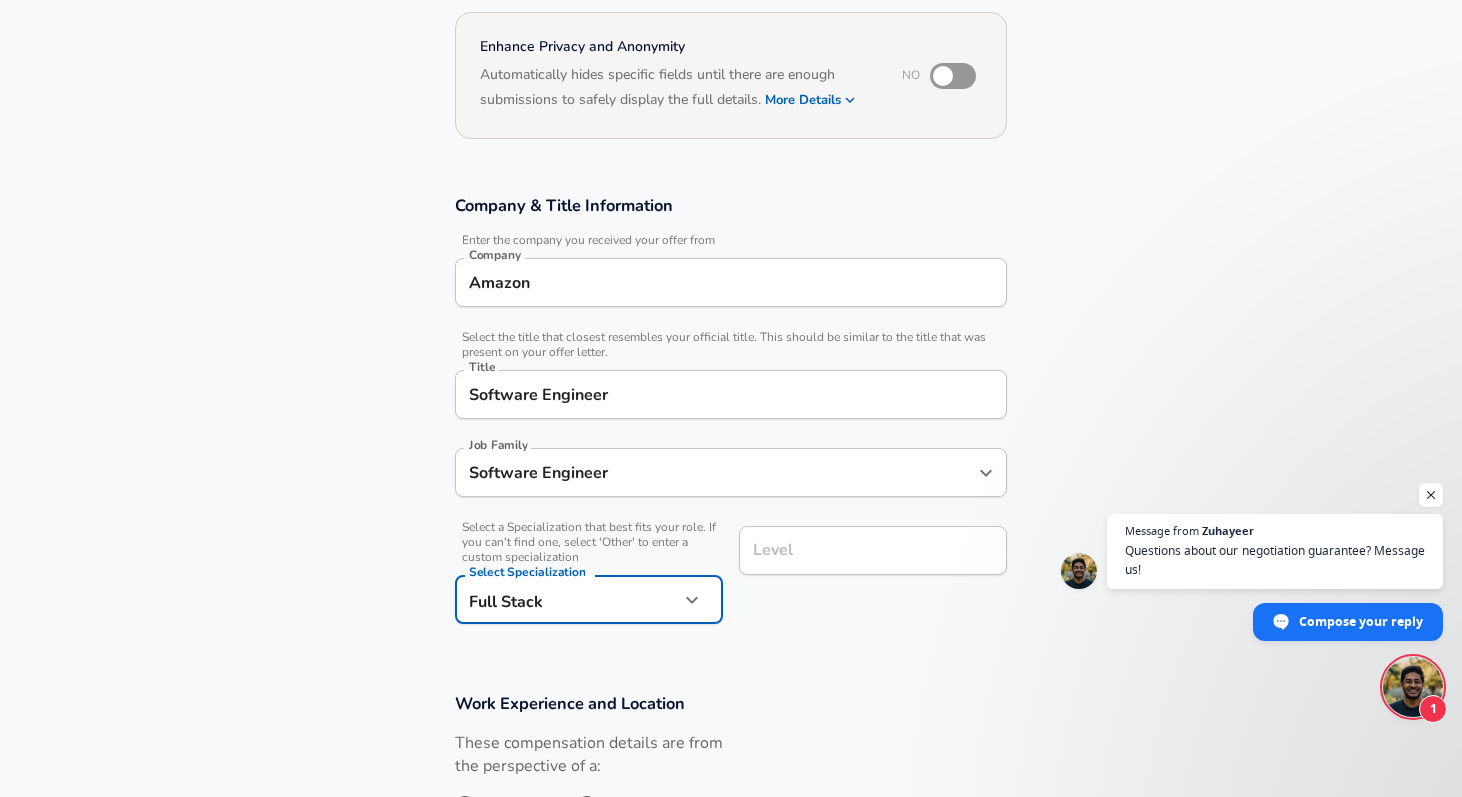 click on "Level" at bounding box center [873, 550] 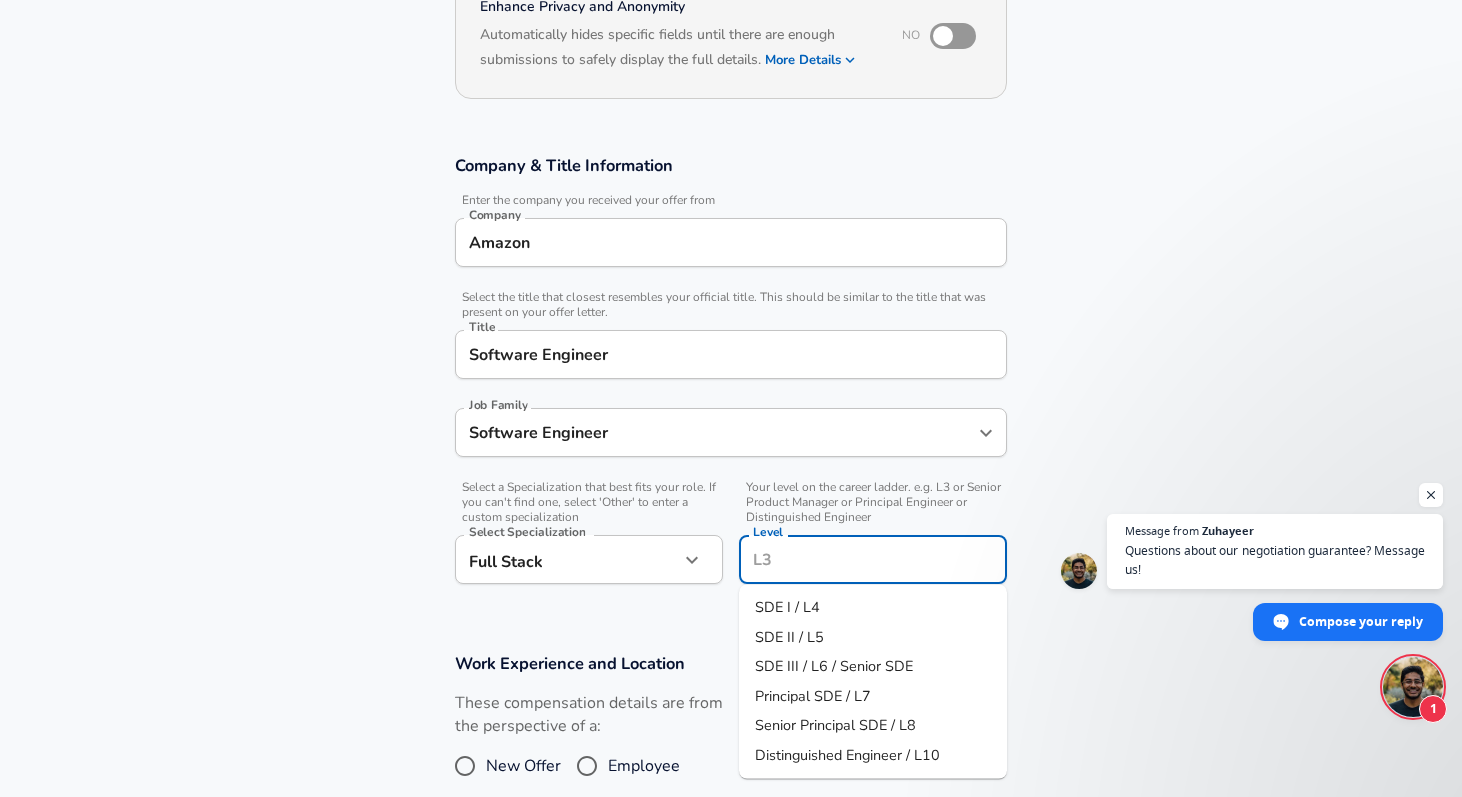 click on "SDE II / L5" at bounding box center [789, 636] 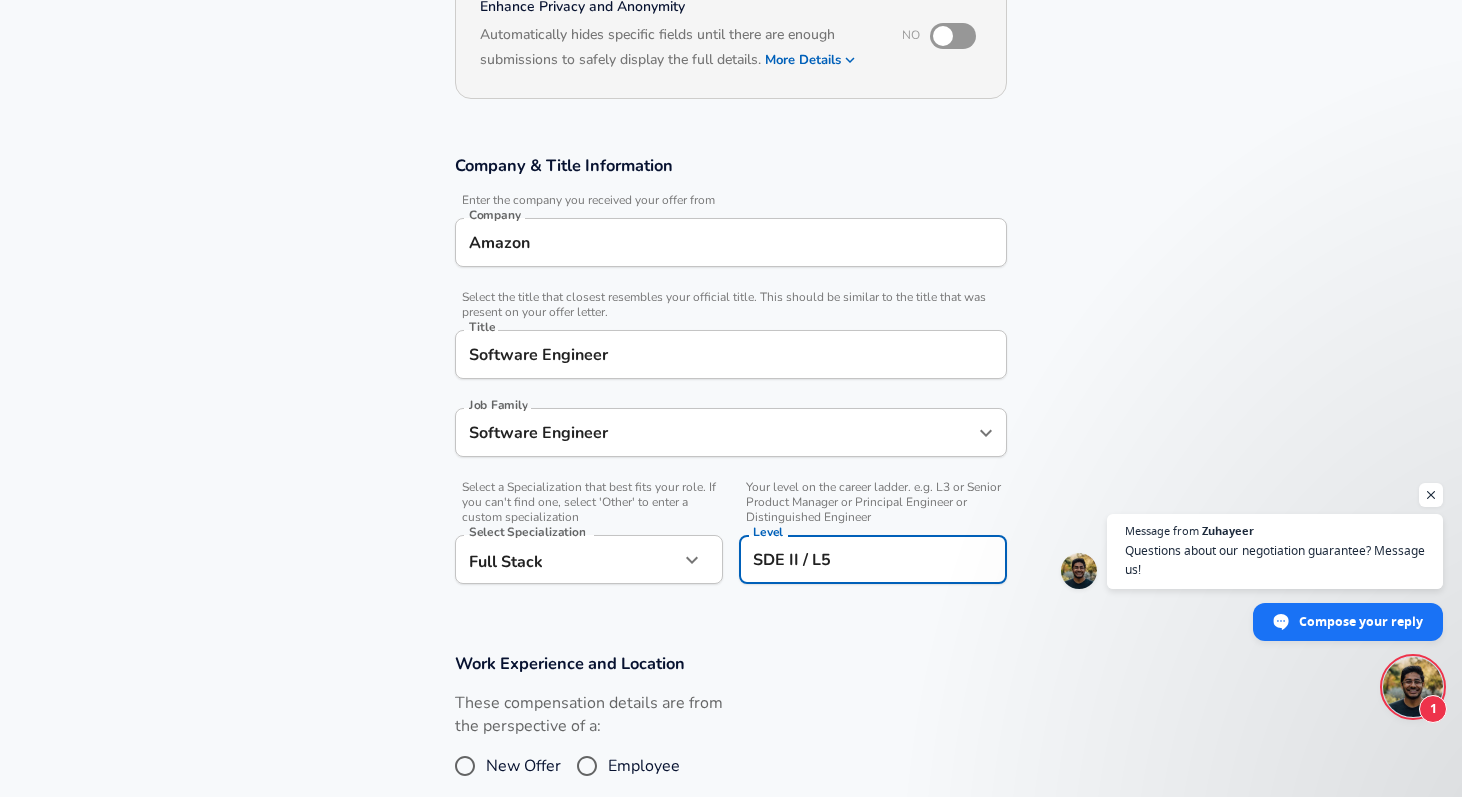 click on "Company & Title Information   Enter the company you received your offer from Company Amazon Company   Select the title that closest resembles your official title. This should be similar to the title that was present on your offer letter. Title Software Engineer Title Job Family Software Engineer Job Family   Select a Specialization that best fits your role. If you can't find one, select 'Other' to enter a custom specialization Select Specialization Full Stack Full Stack Select Specialization   Your level on the career ladder. e.g. L3 or Senior Product Manager or Principal Engineer or Distinguished Engineer Level SDE II / L5 Level" at bounding box center (731, 380) 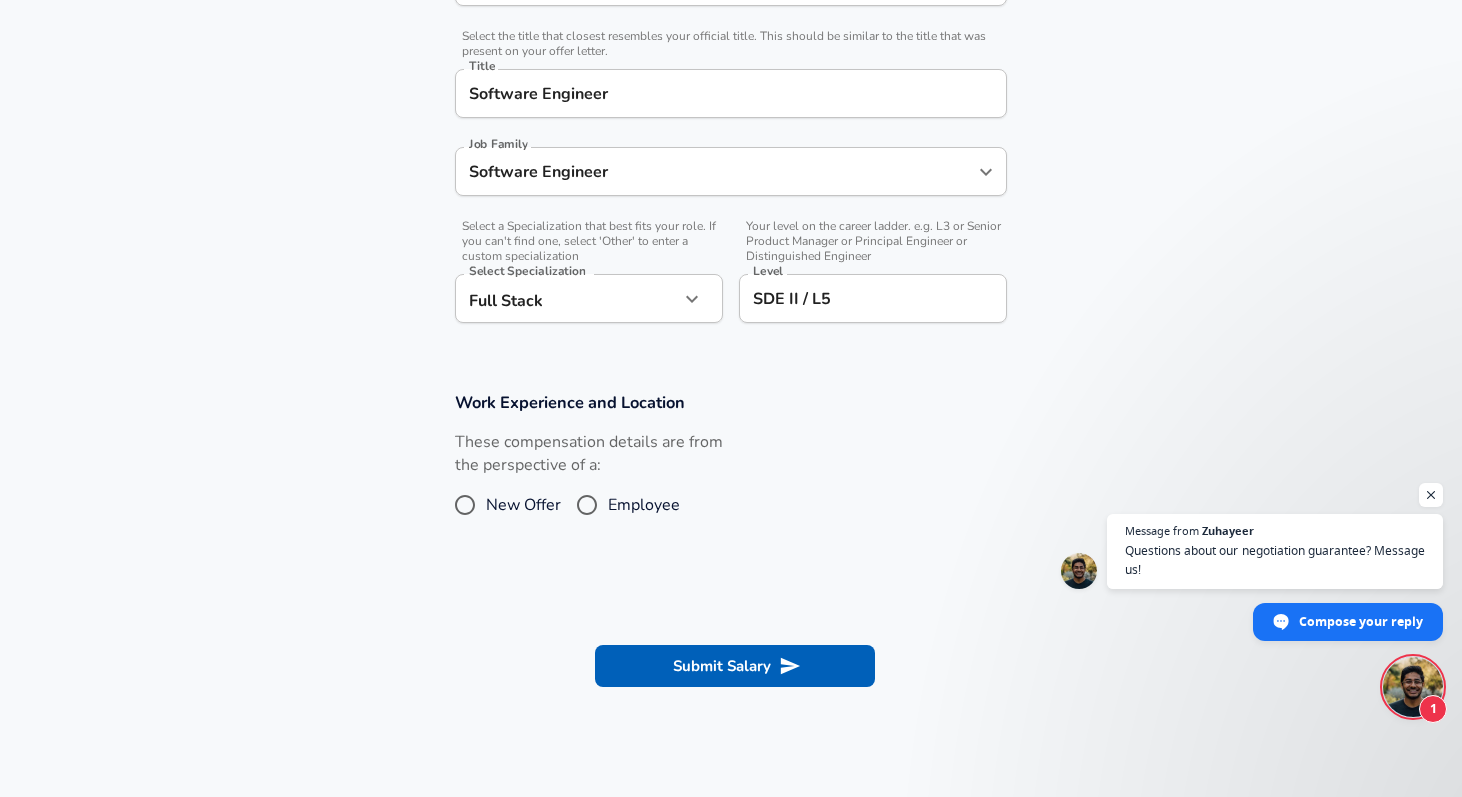 scroll, scrollTop: 527, scrollLeft: 0, axis: vertical 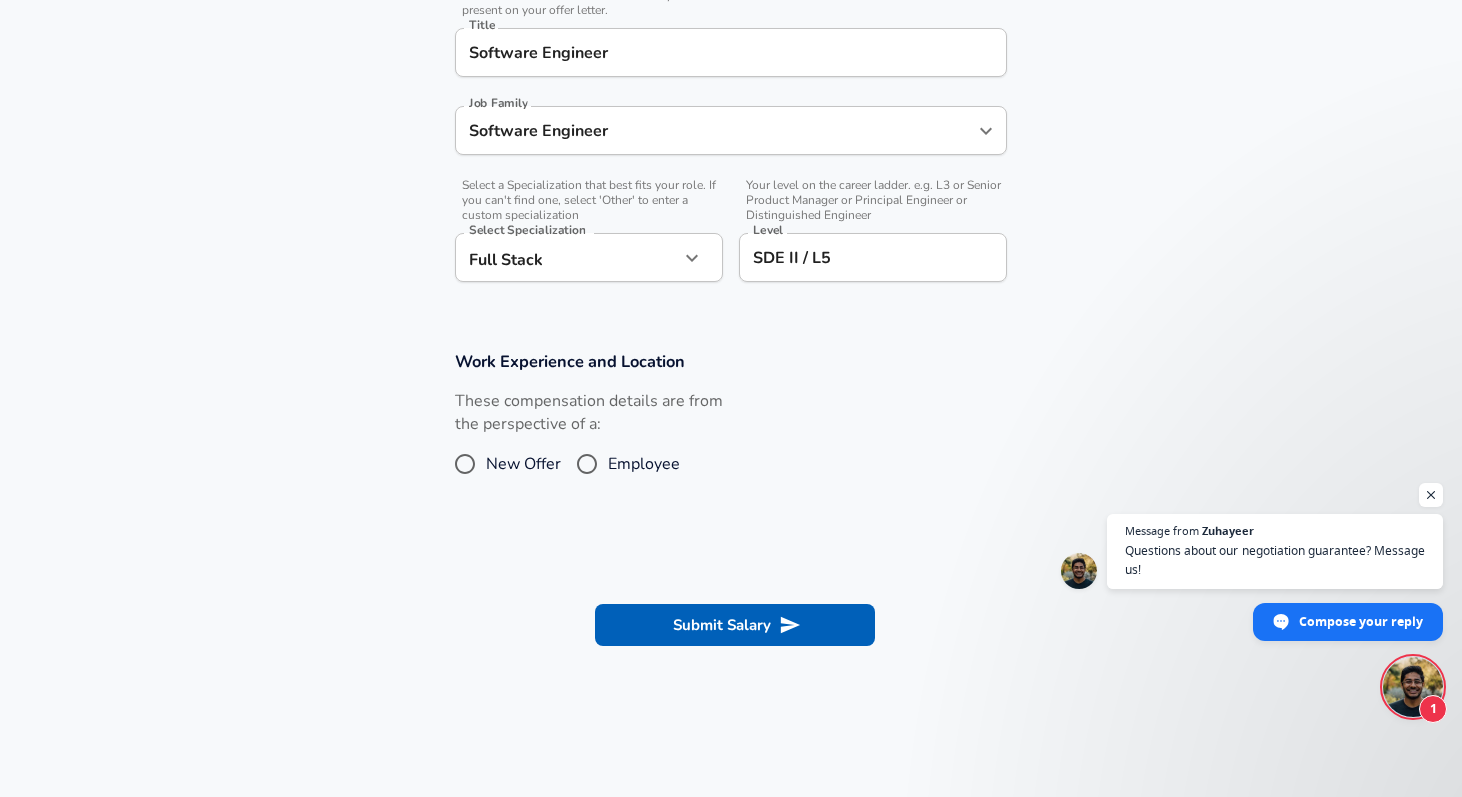click on "New Offer" at bounding box center (523, 464) 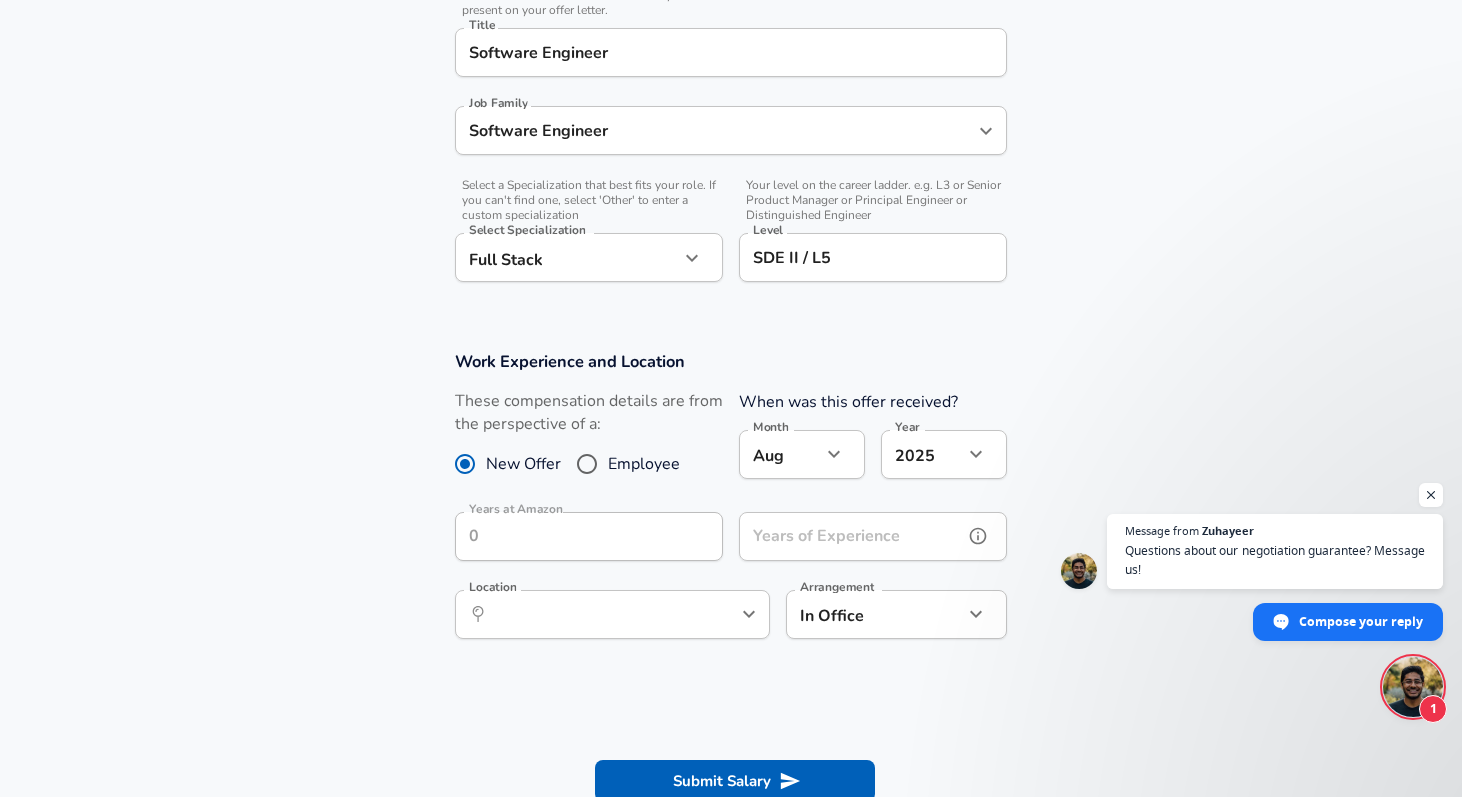 click on "Years of Experience Years of Experience" at bounding box center (873, 539) 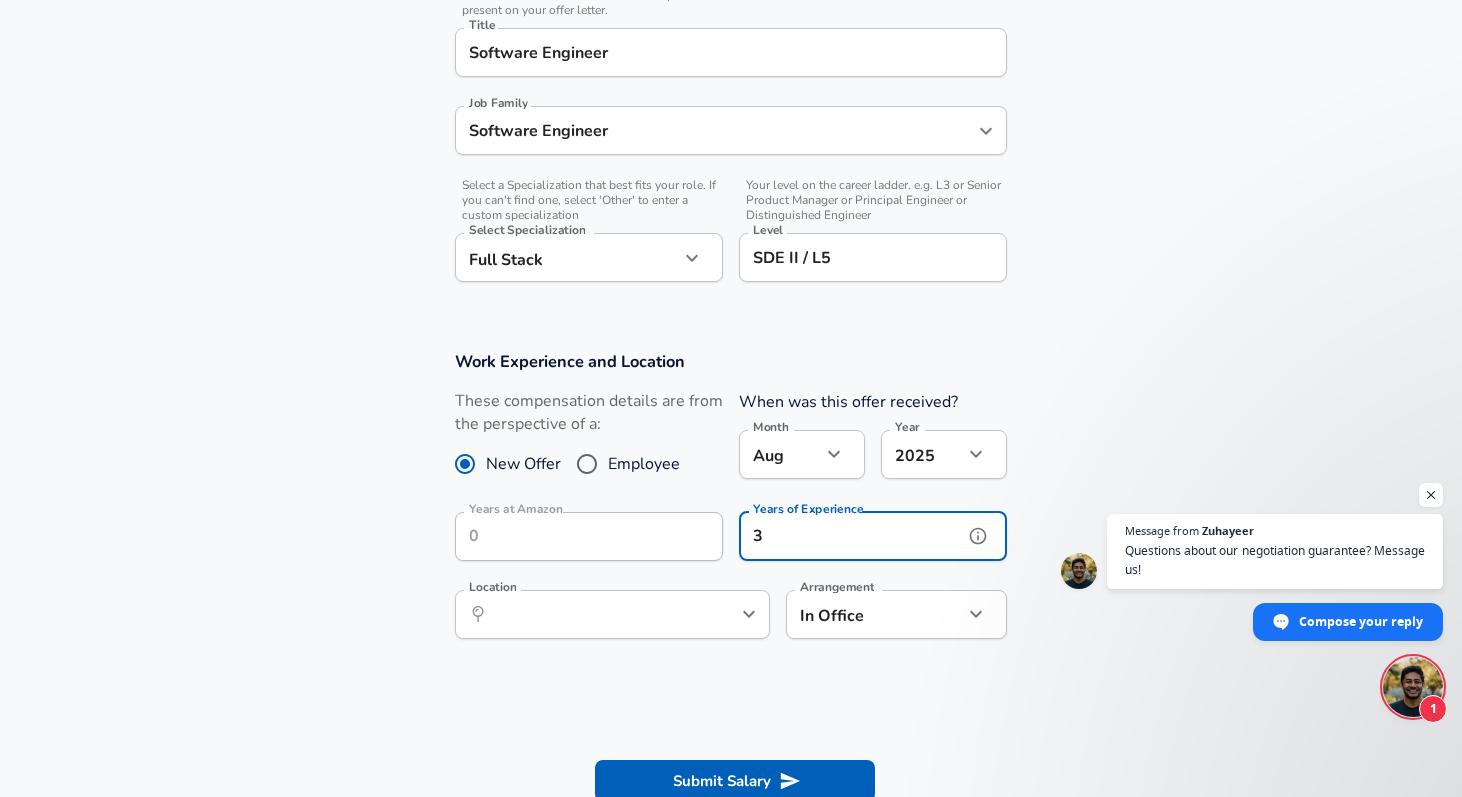 type on "3" 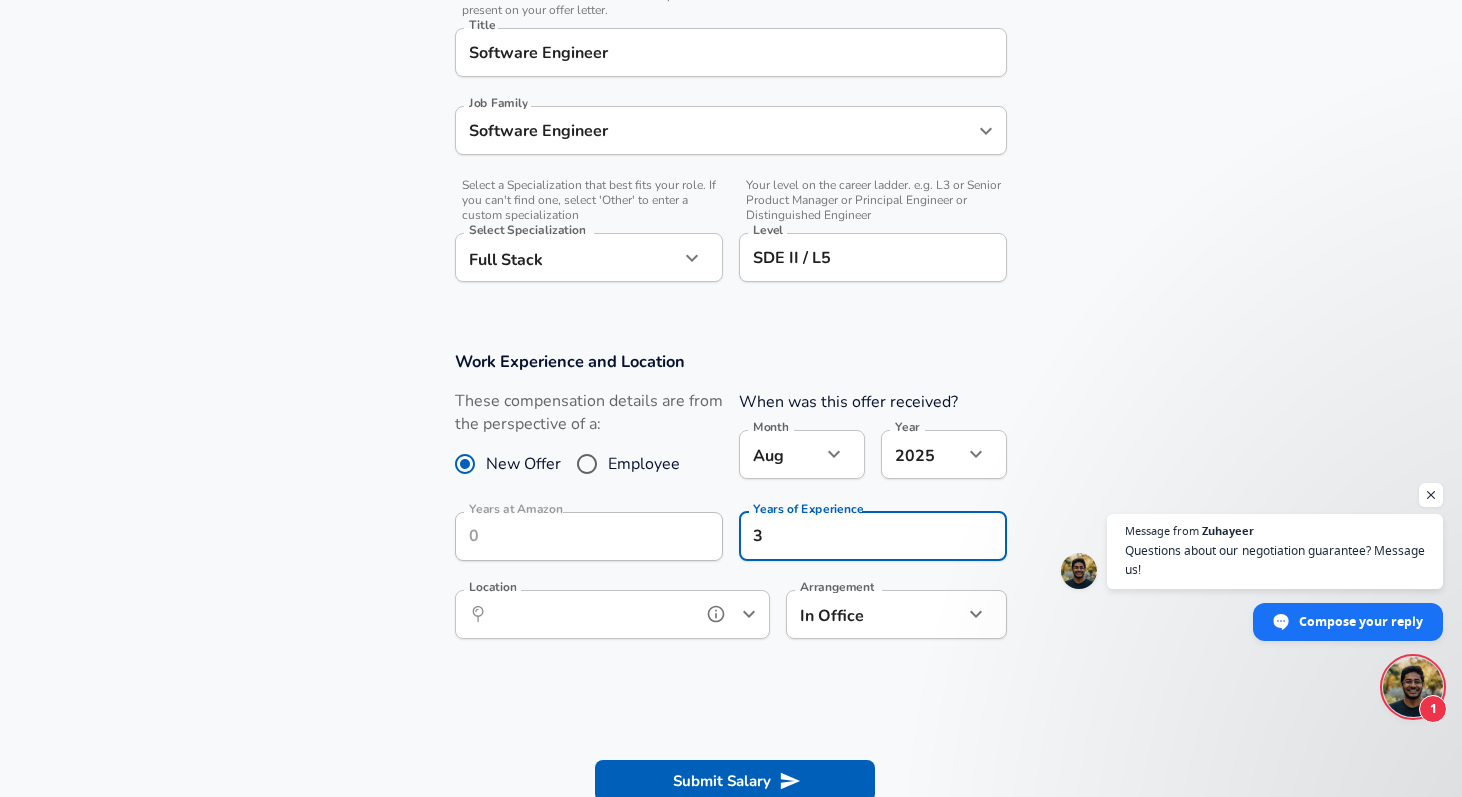 click on "Location" at bounding box center (590, 614) 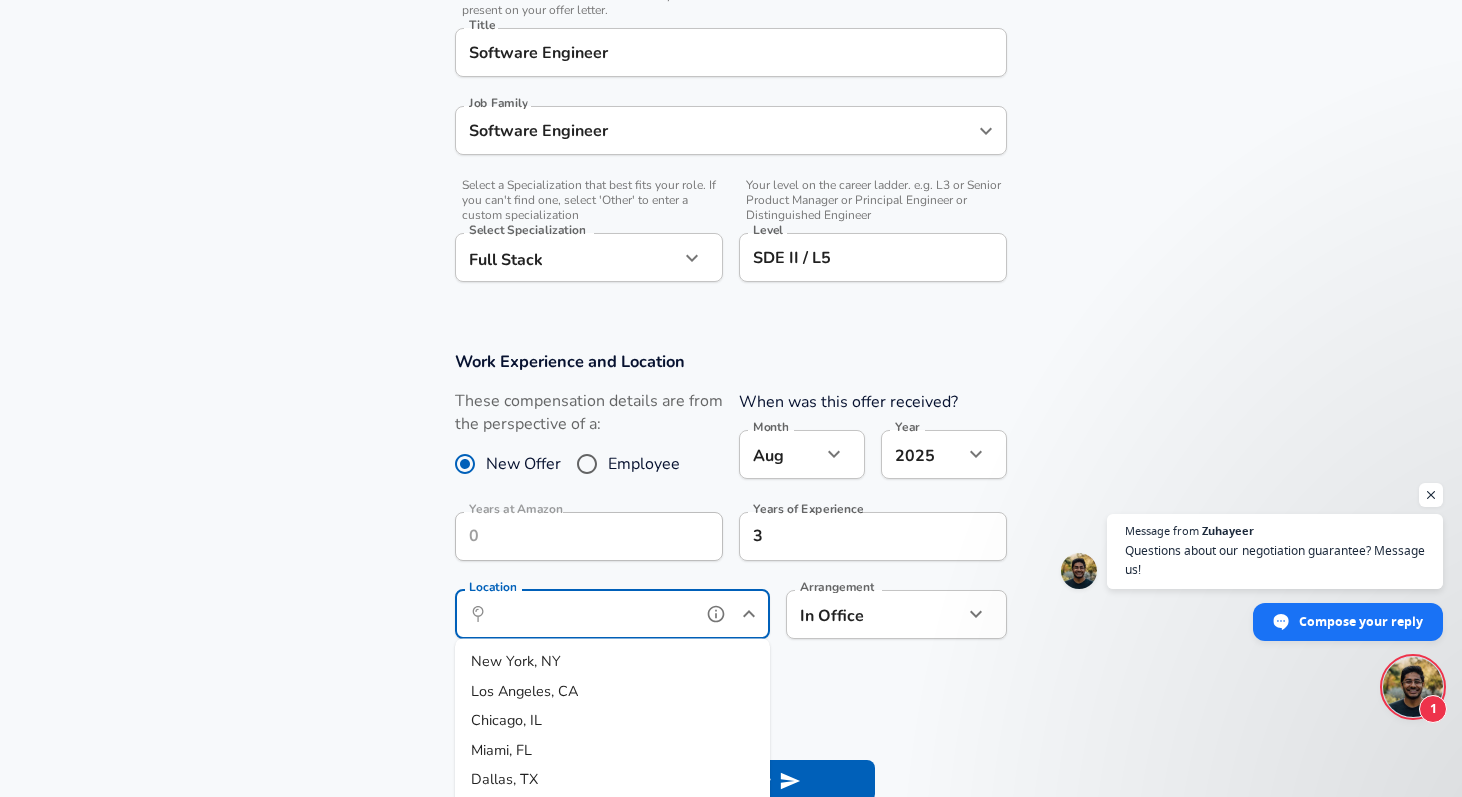 click on "New York, NY" at bounding box center (612, 662) 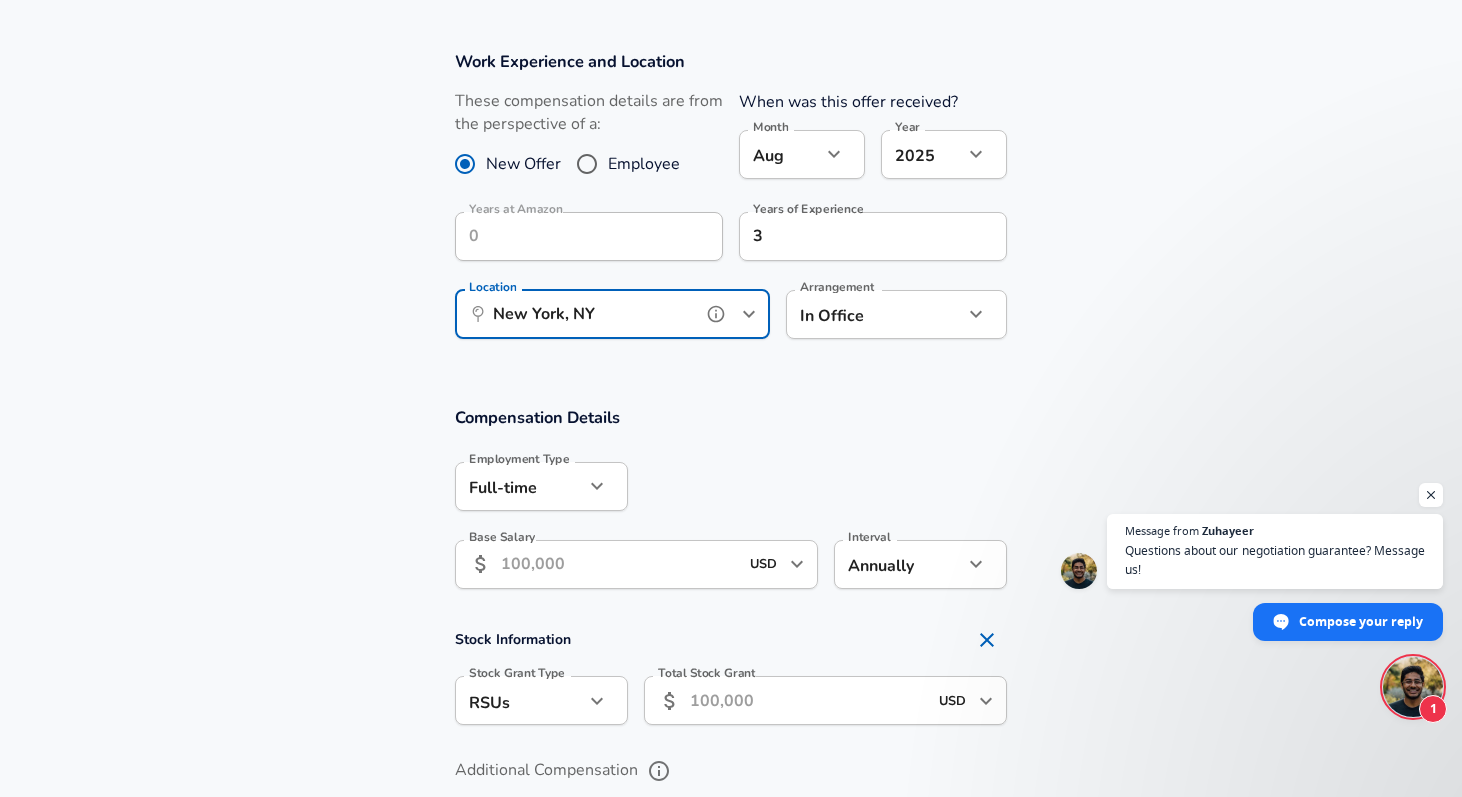 scroll, scrollTop: 857, scrollLeft: 0, axis: vertical 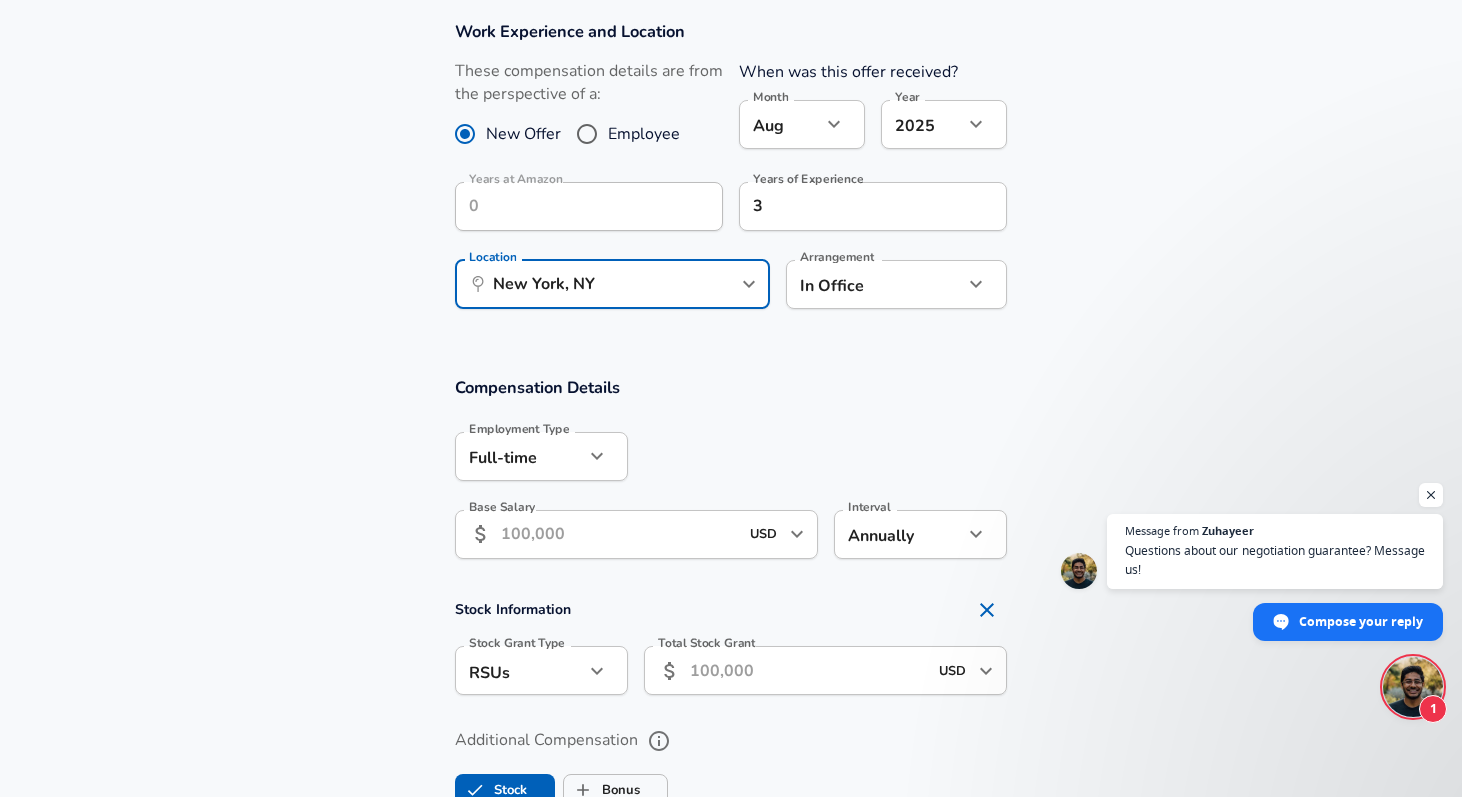 click on "Base Salary" at bounding box center [619, 534] 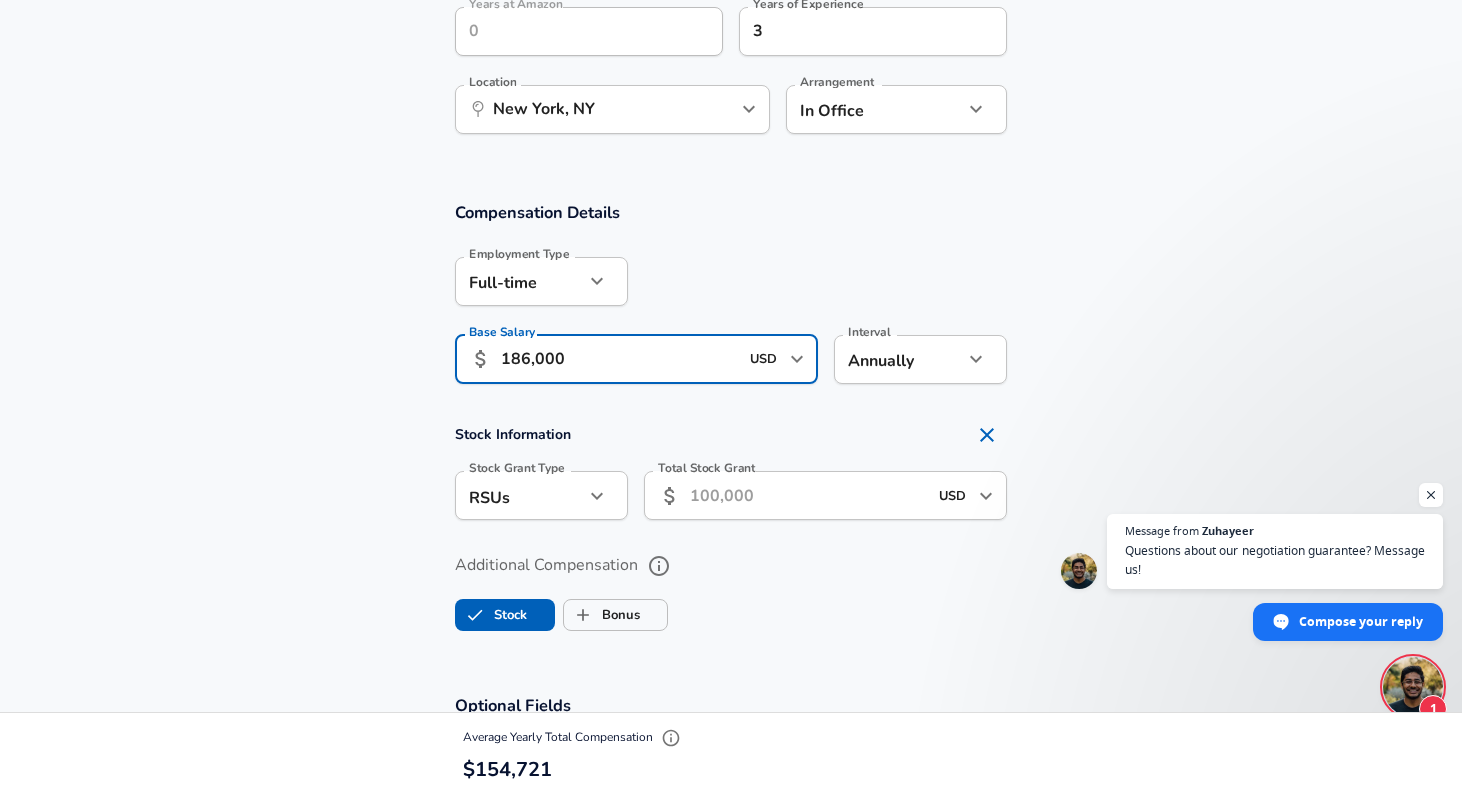 scroll, scrollTop: 1033, scrollLeft: 0, axis: vertical 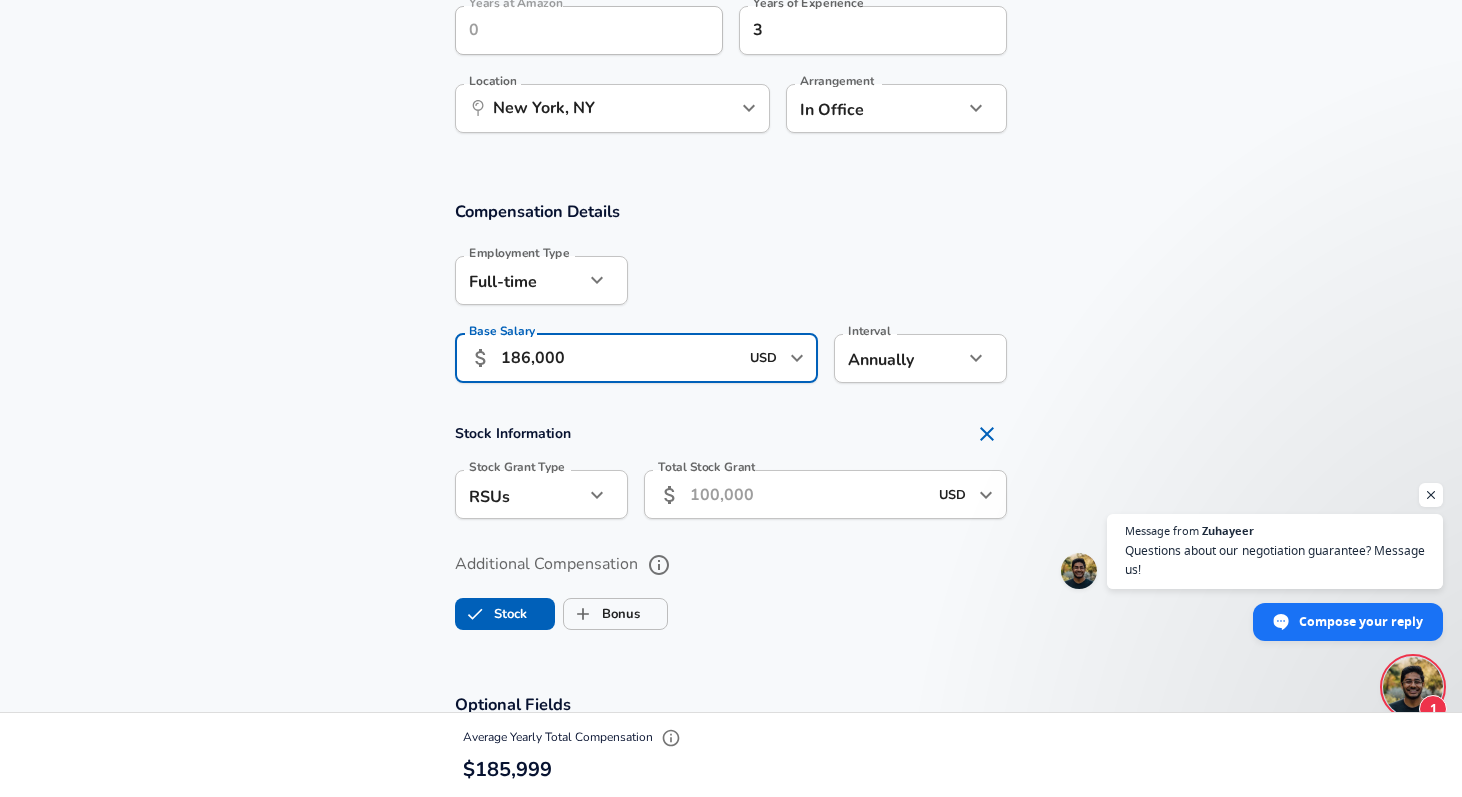 type on "186,000" 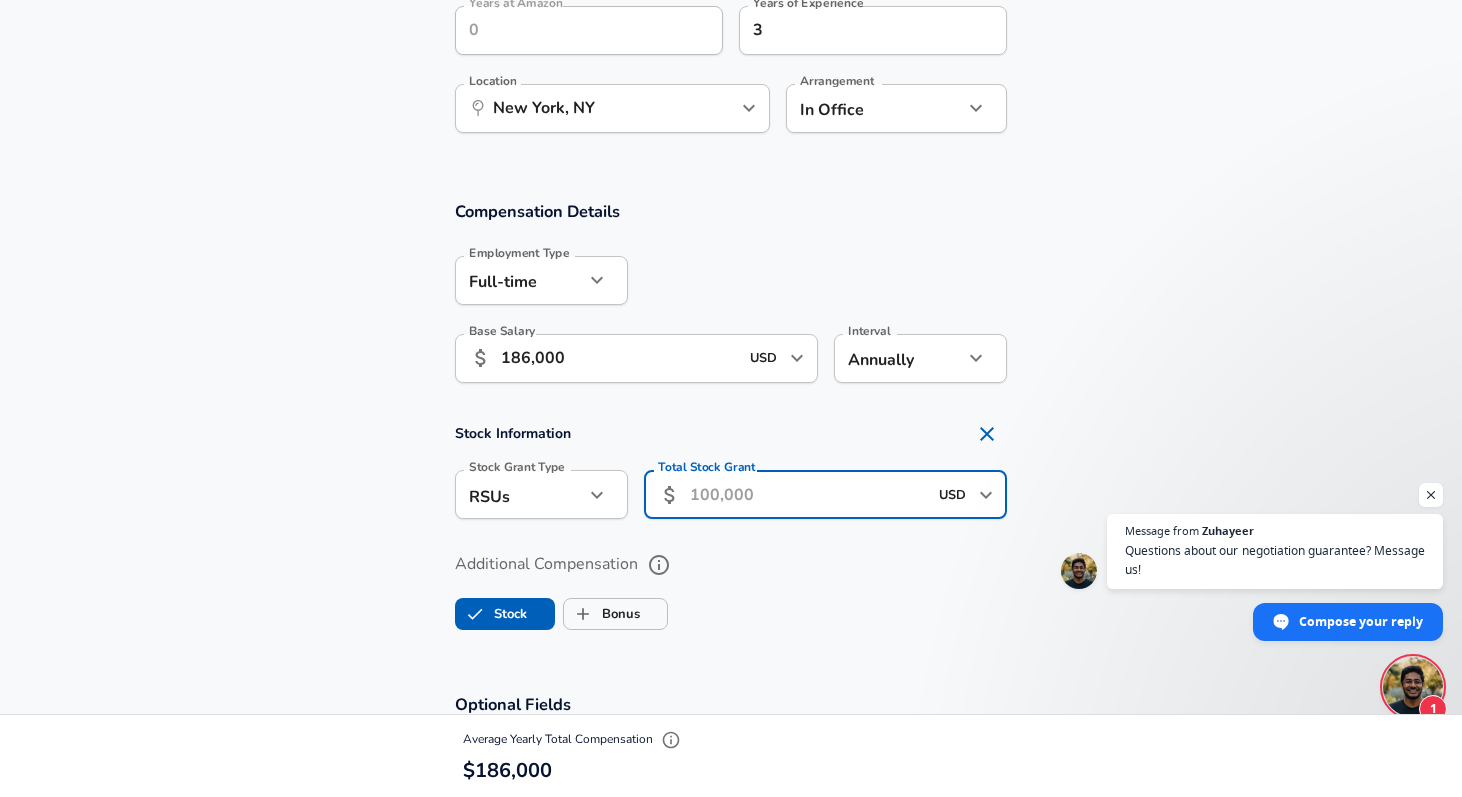 click on "Total Stock Grant" at bounding box center [808, 494] 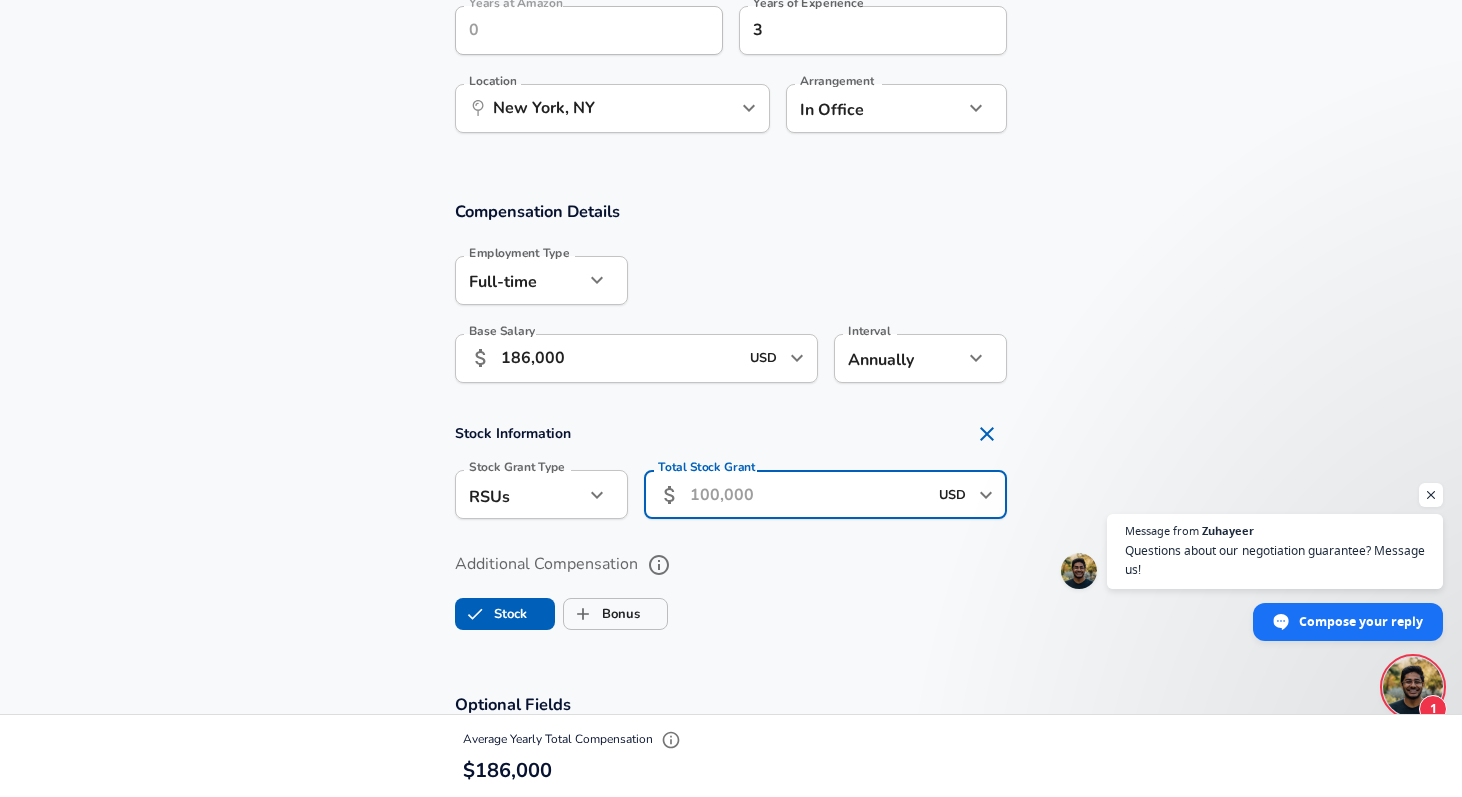 click 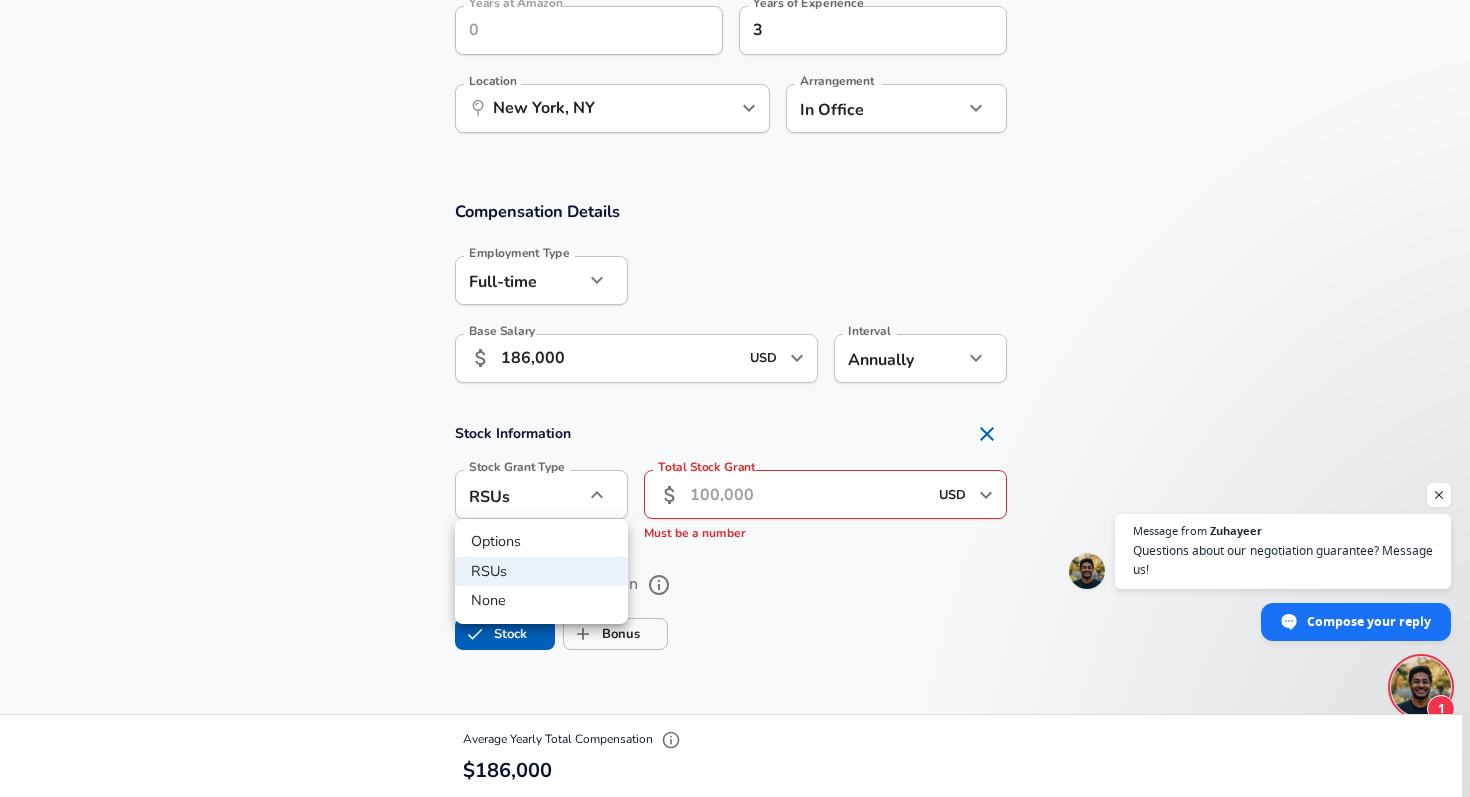 click at bounding box center [735, 398] 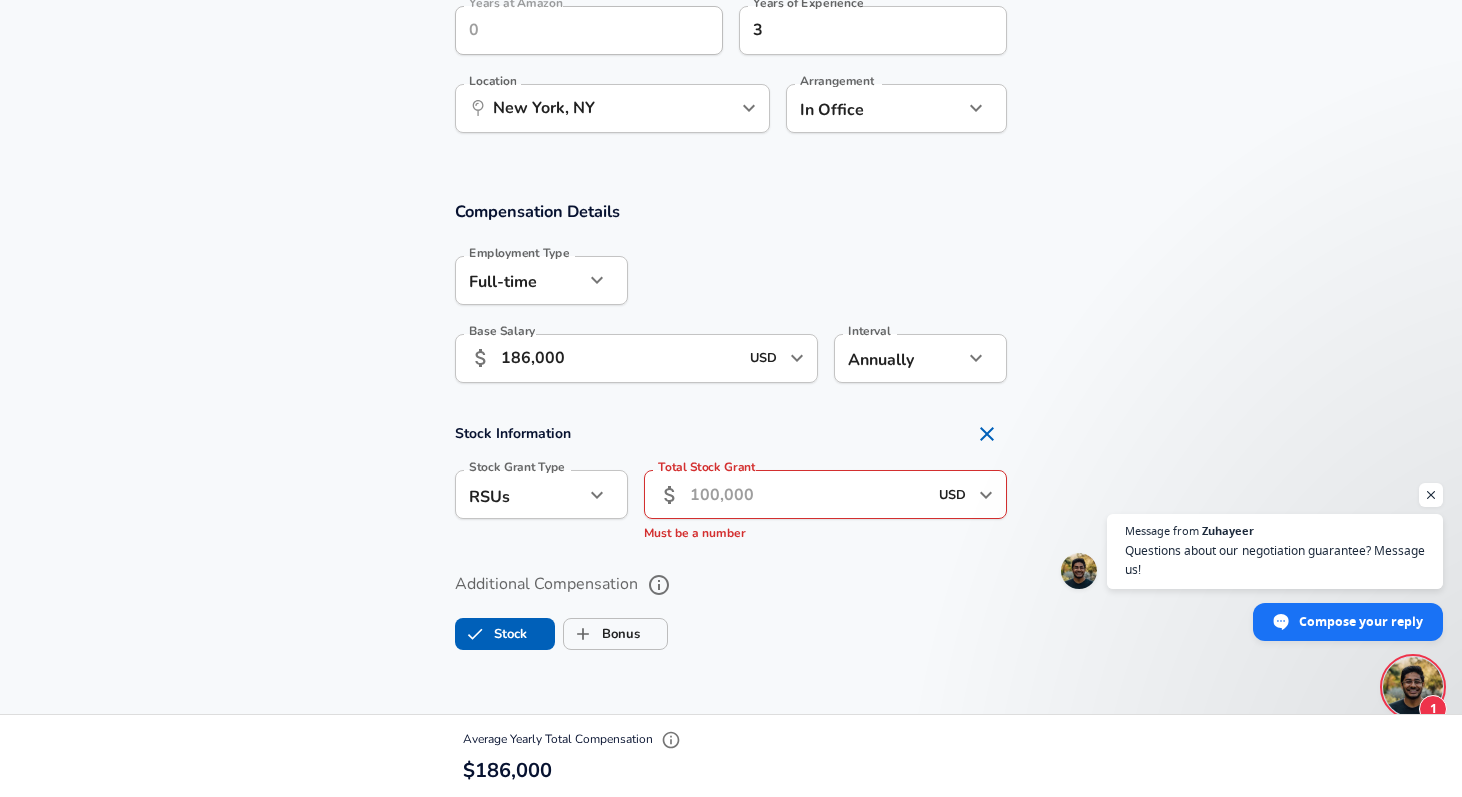 click on "USD" at bounding box center [953, 494] 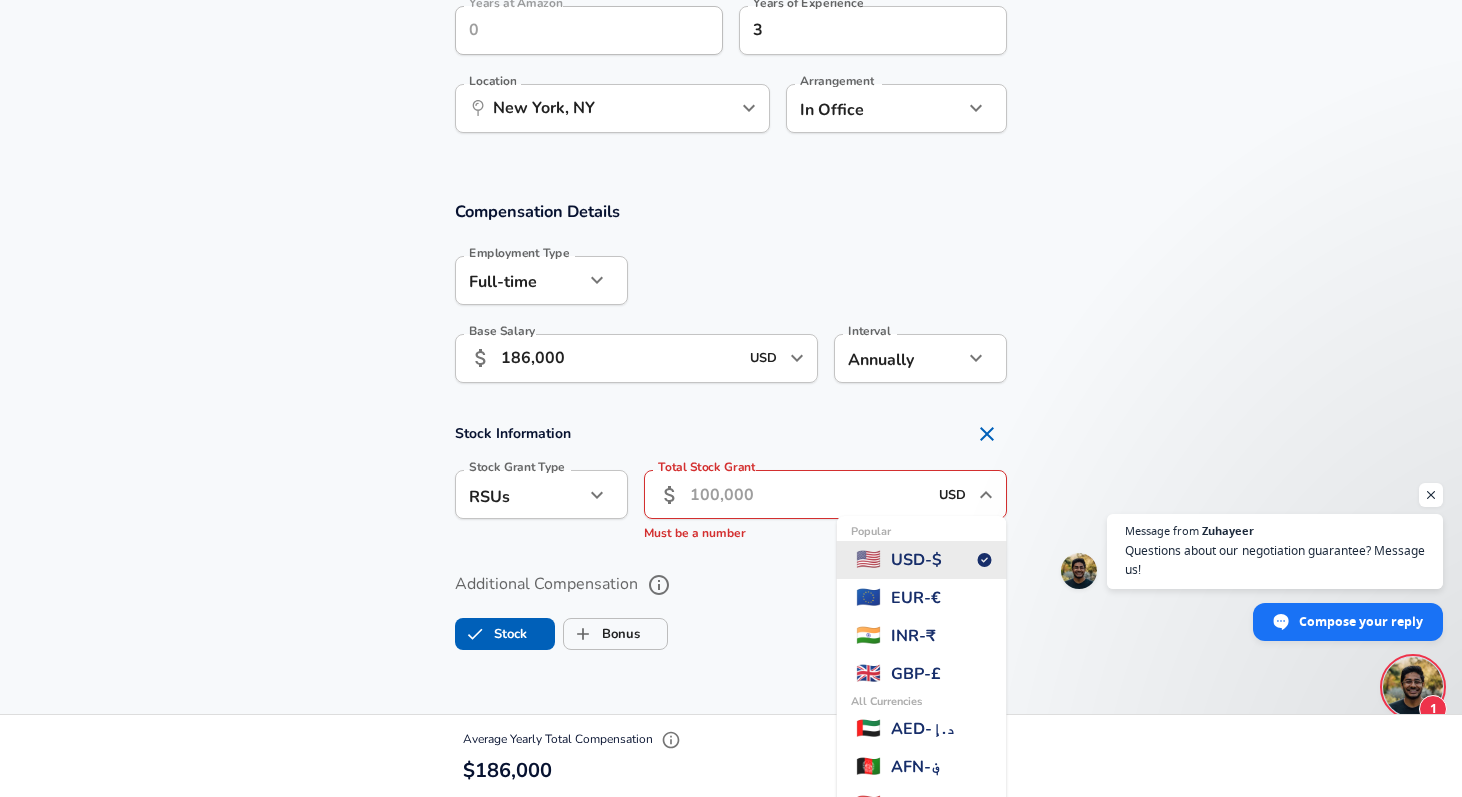 click on "Total Stock Grant" at bounding box center [808, 494] 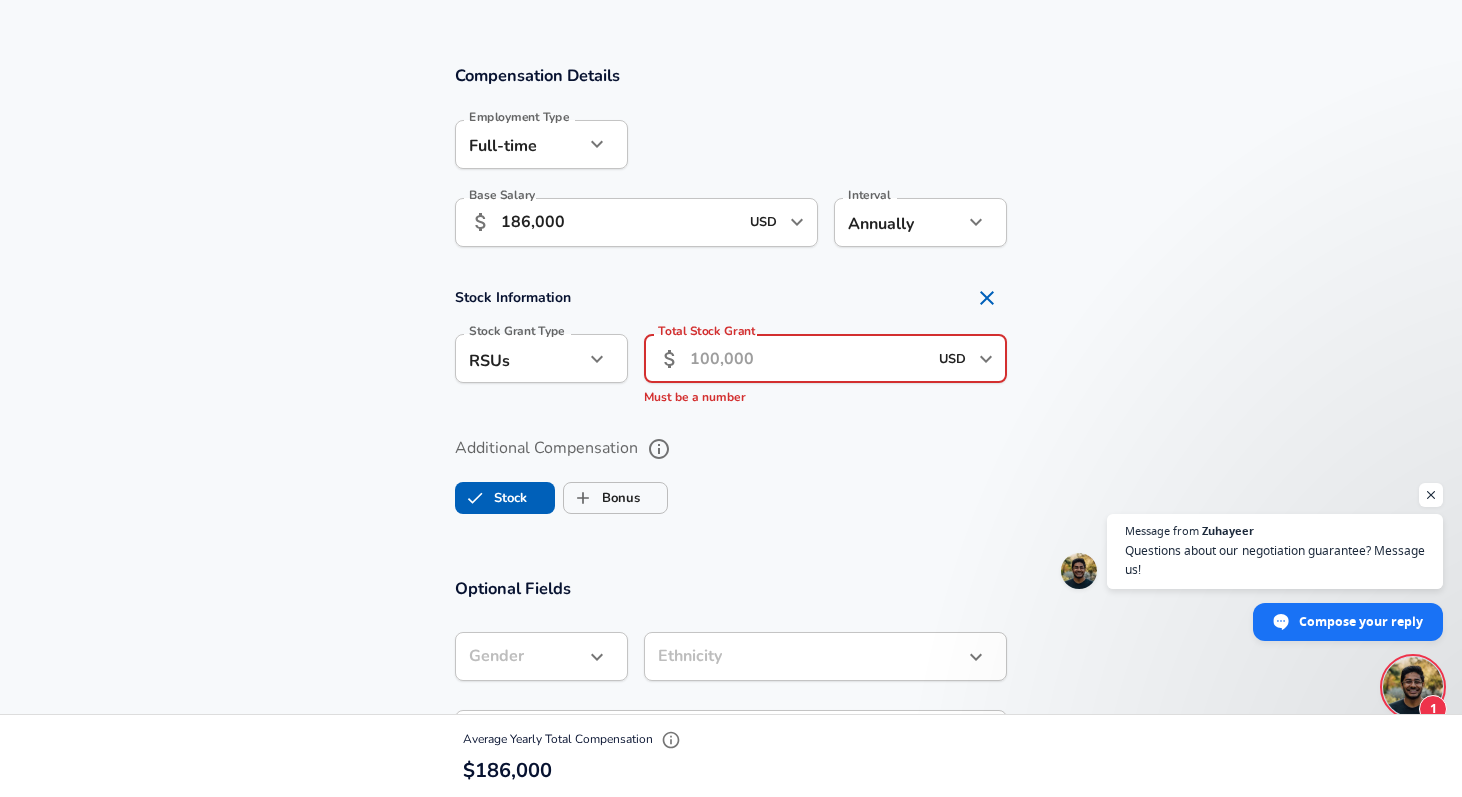 scroll, scrollTop: 1202, scrollLeft: 0, axis: vertical 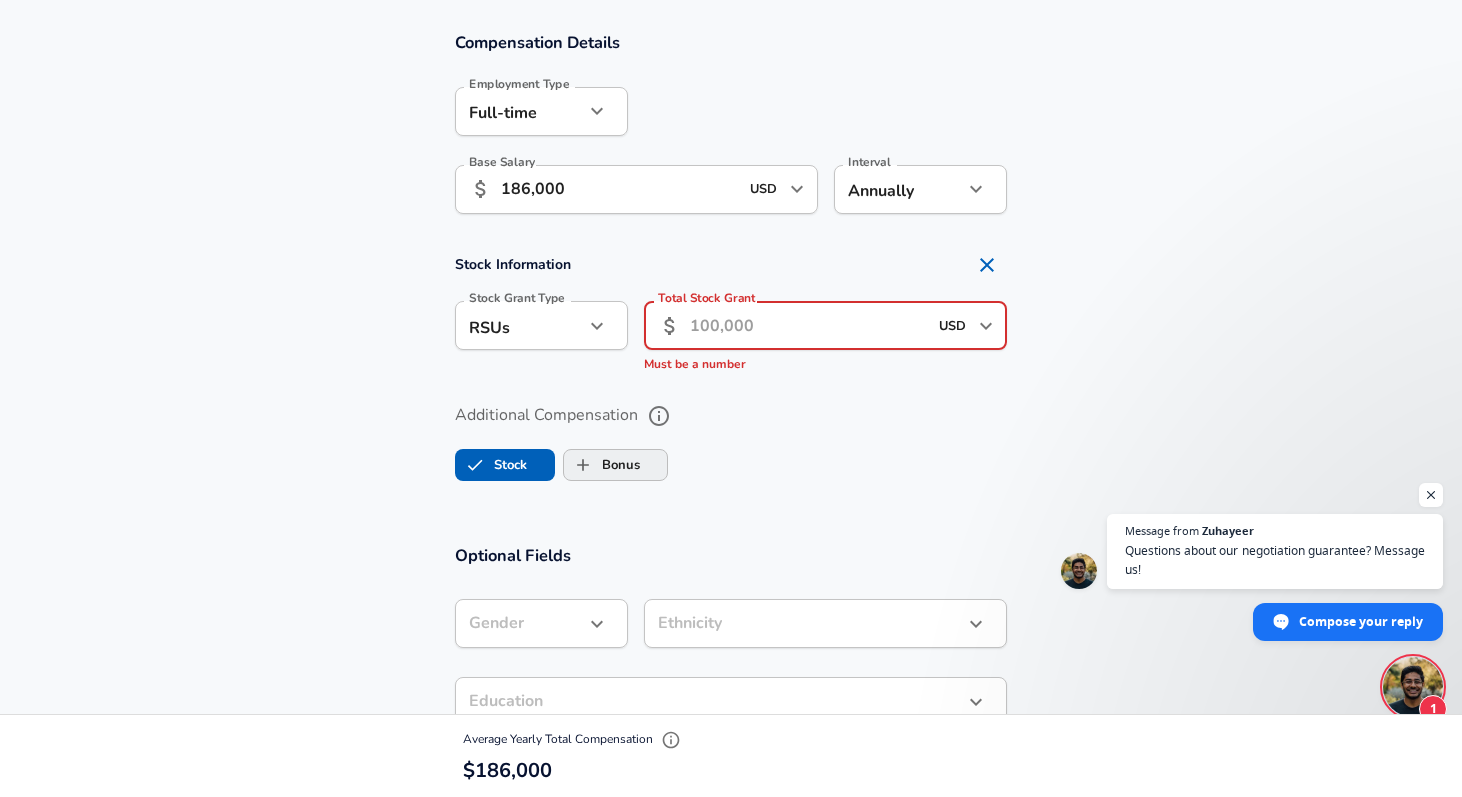 click on "Bonus" at bounding box center (602, 465) 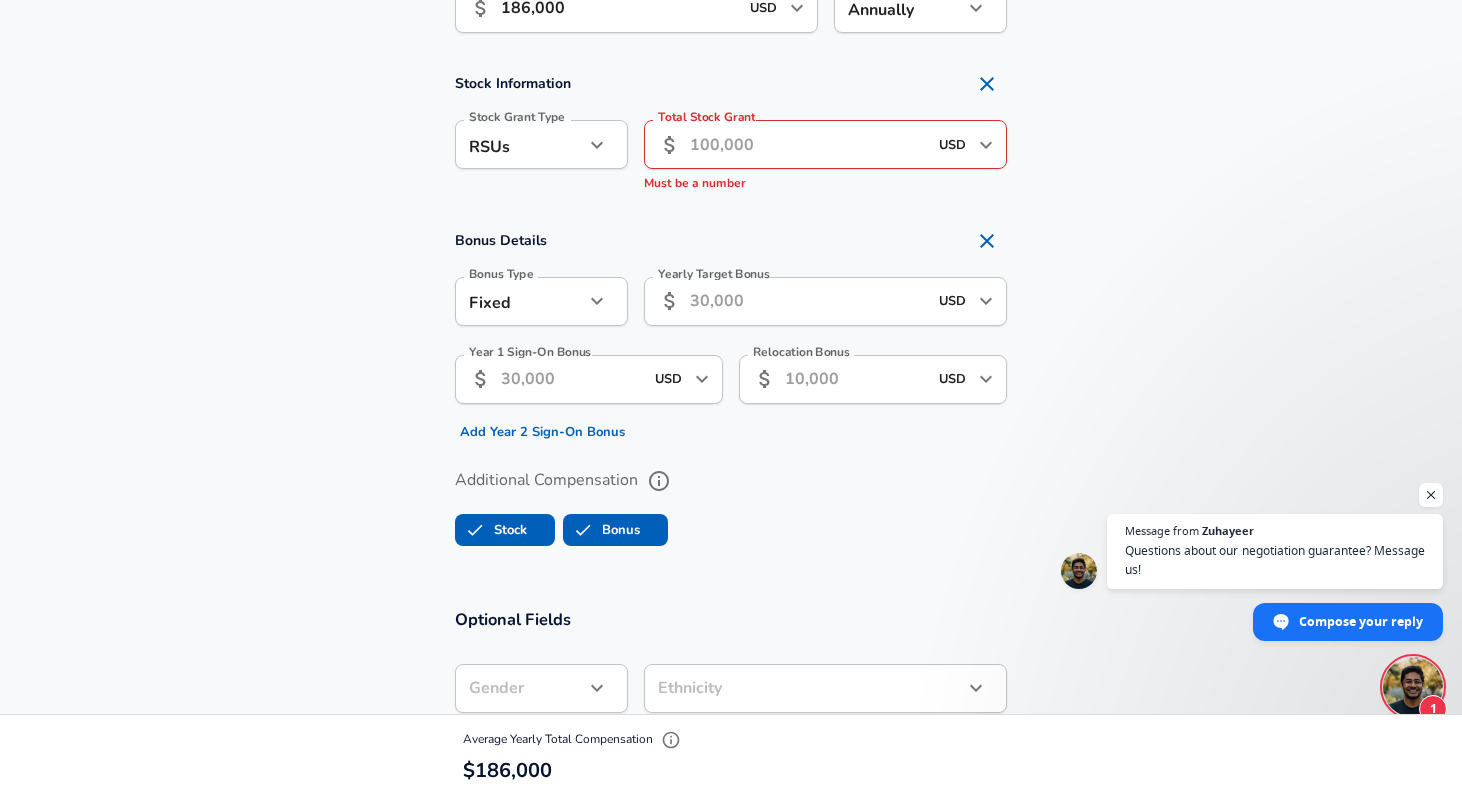 scroll, scrollTop: 1388, scrollLeft: 0, axis: vertical 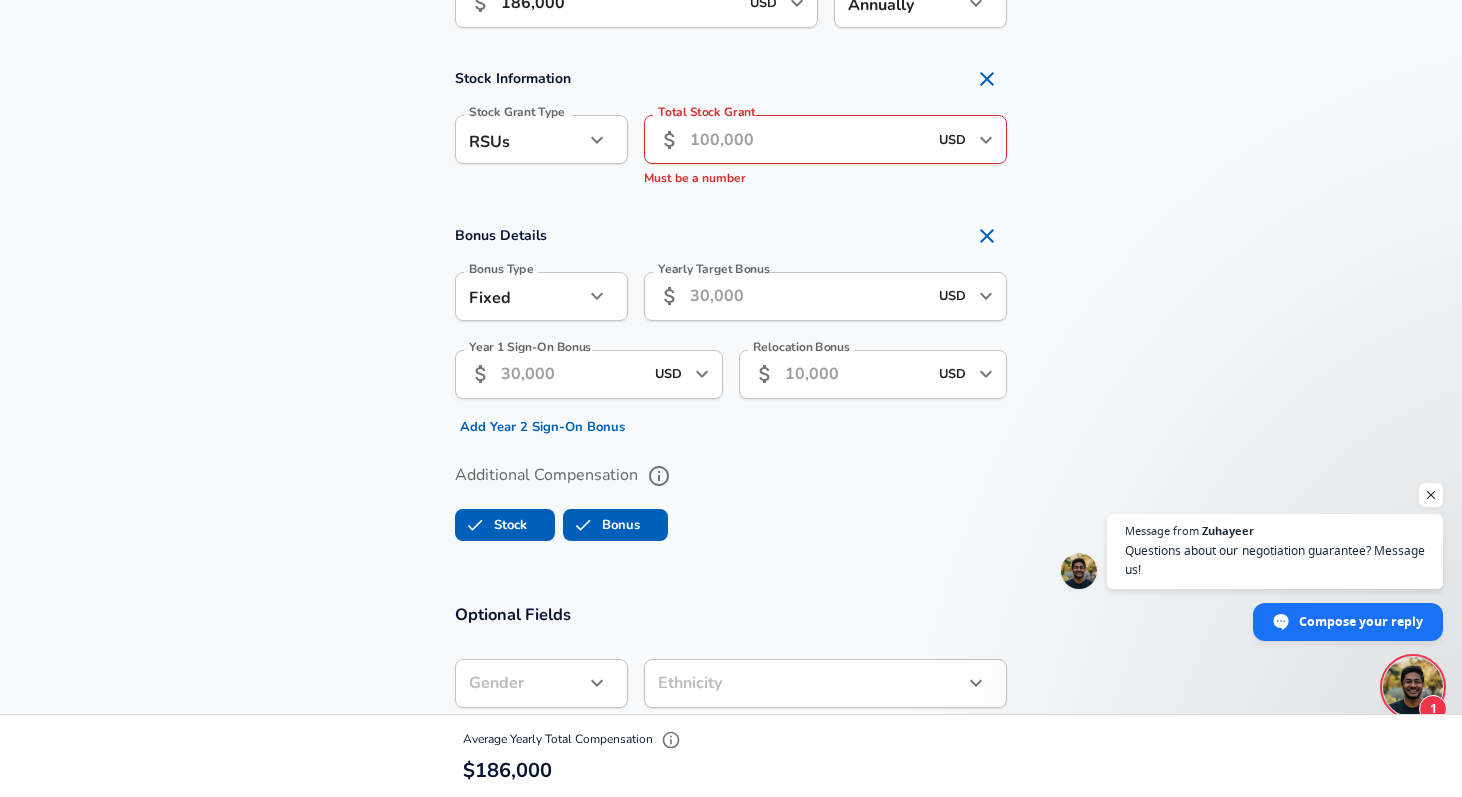 click on "Add Year 2 Sign-On Bonus" at bounding box center (542, 427) 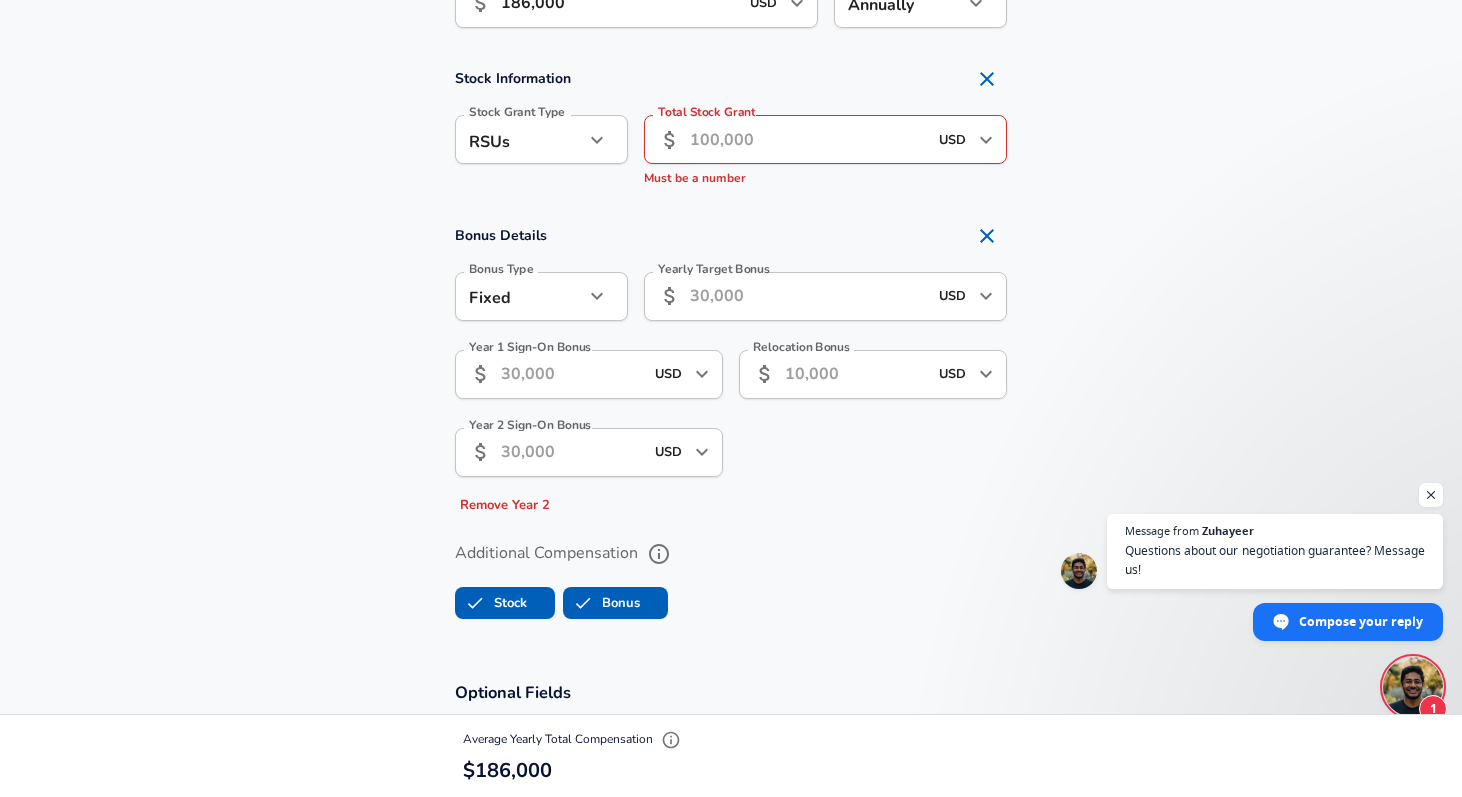 click on "Yearly Target Bonus" at bounding box center (808, 296) 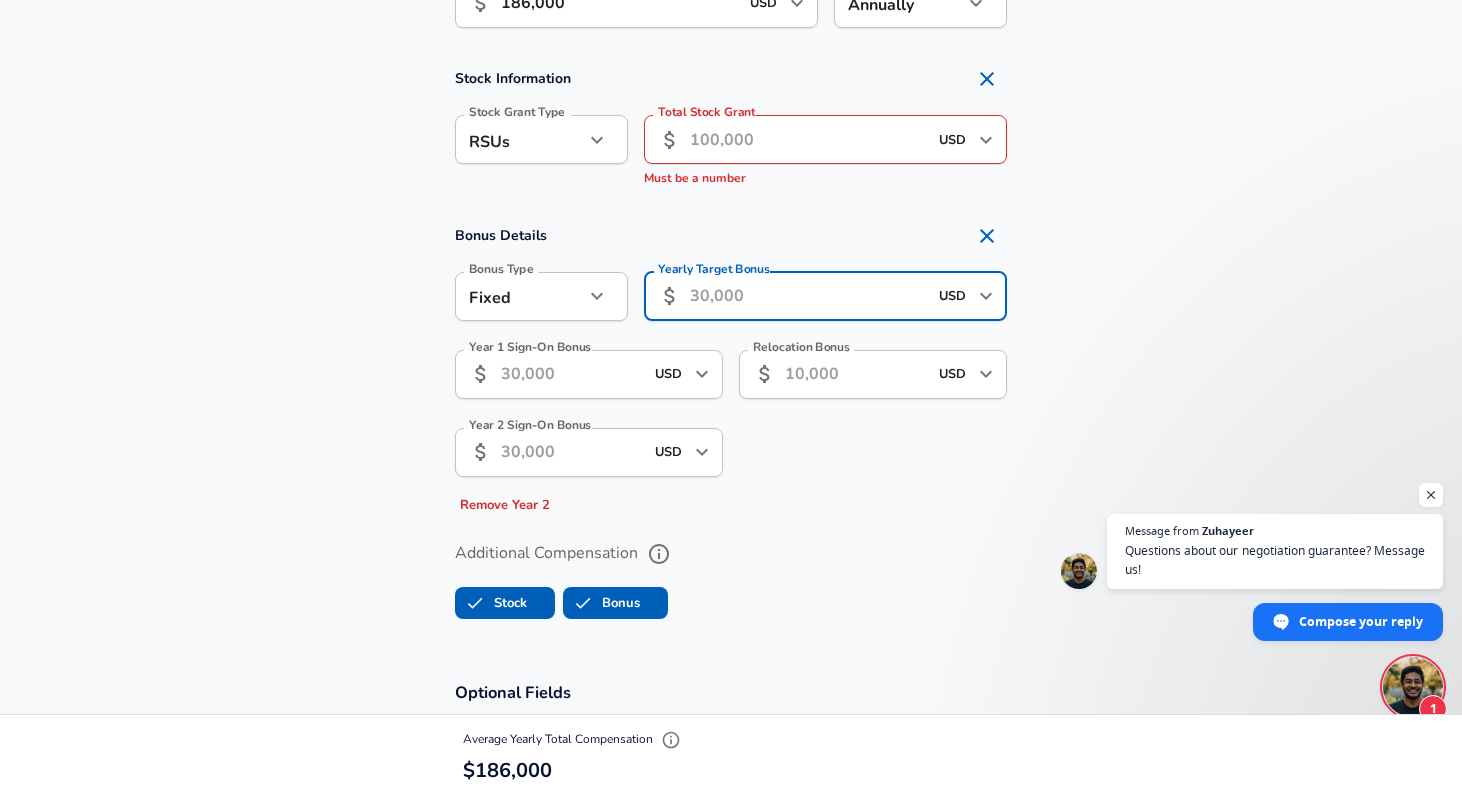 click on "Year 1 Sign-On Bonus ​ USD ​ Year 1 Sign-On Bonus Year 2 Sign-On Bonus ​ USD ​ Year 2 Sign-On Bonus Remove Year 2" at bounding box center [581, 427] 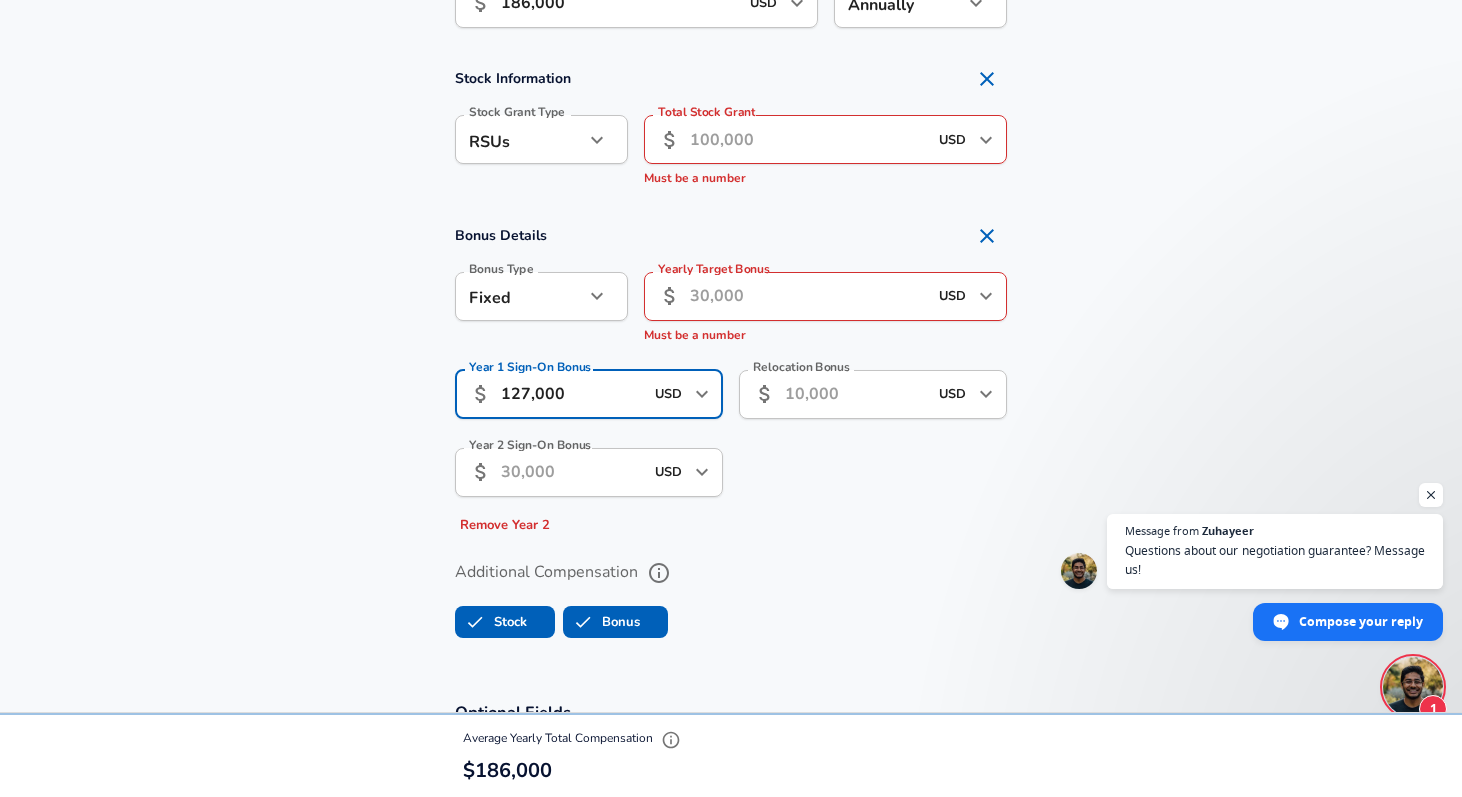 type on "127,000" 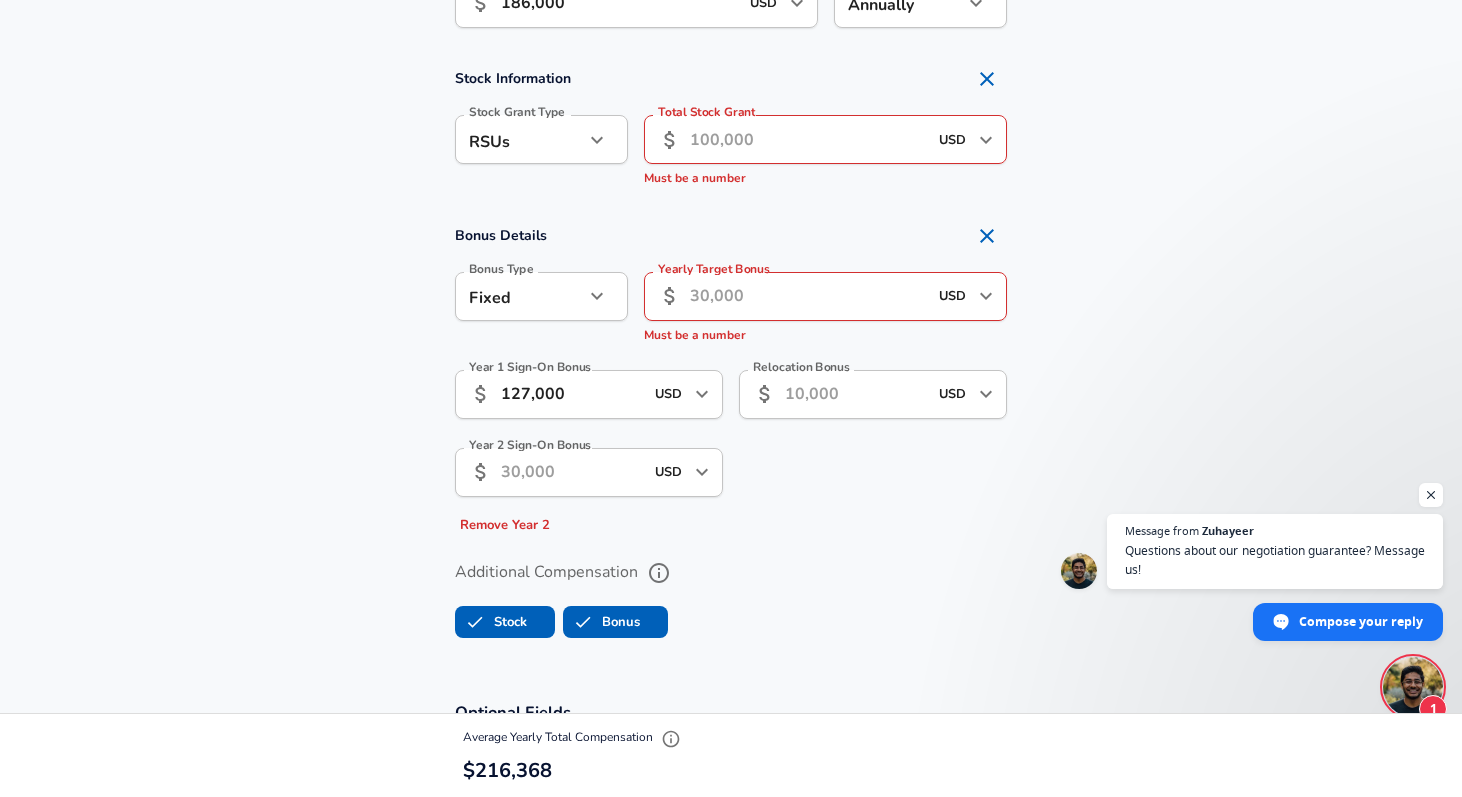 click on "Year 2 Sign-On Bonus" at bounding box center (572, 472) 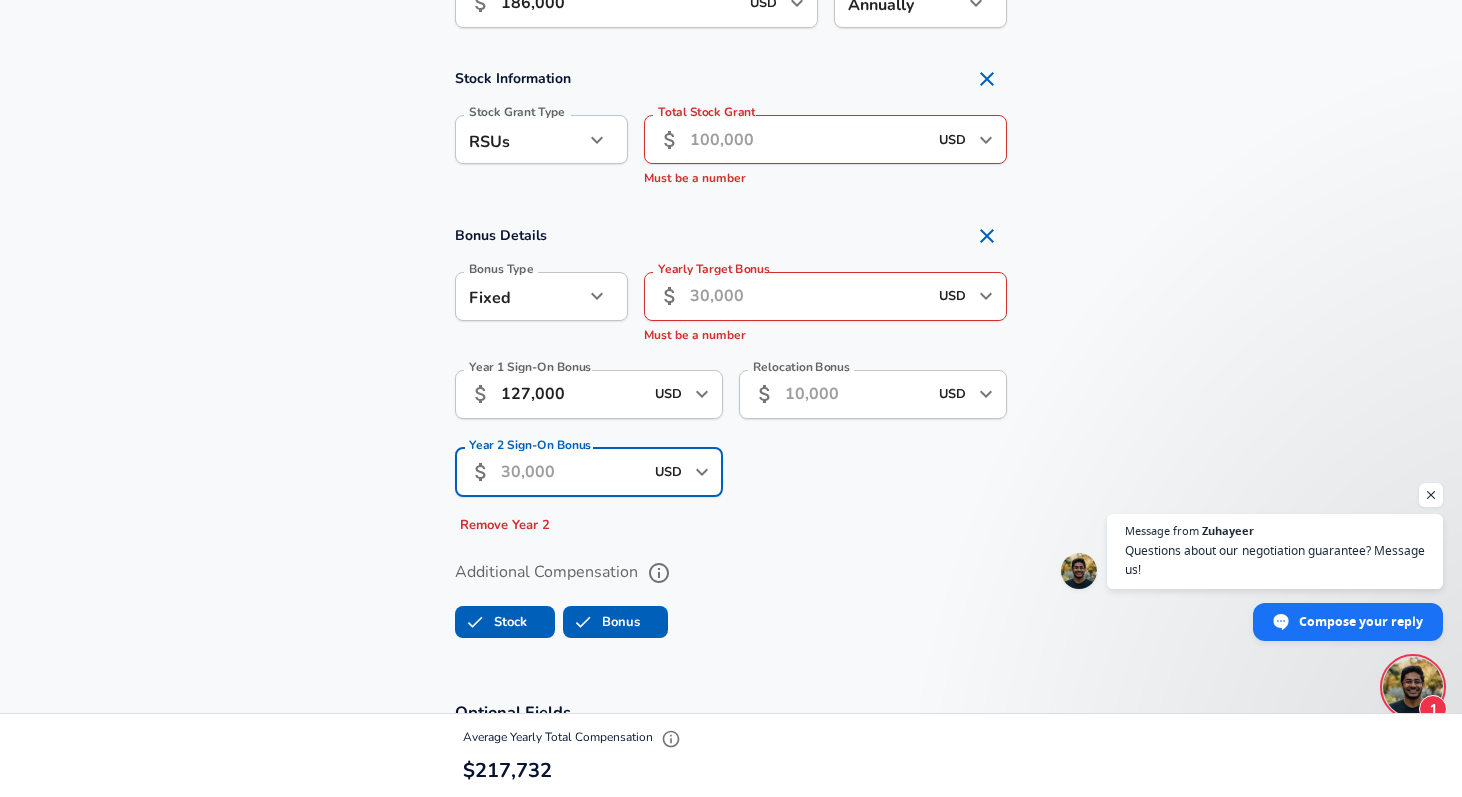 type on "8" 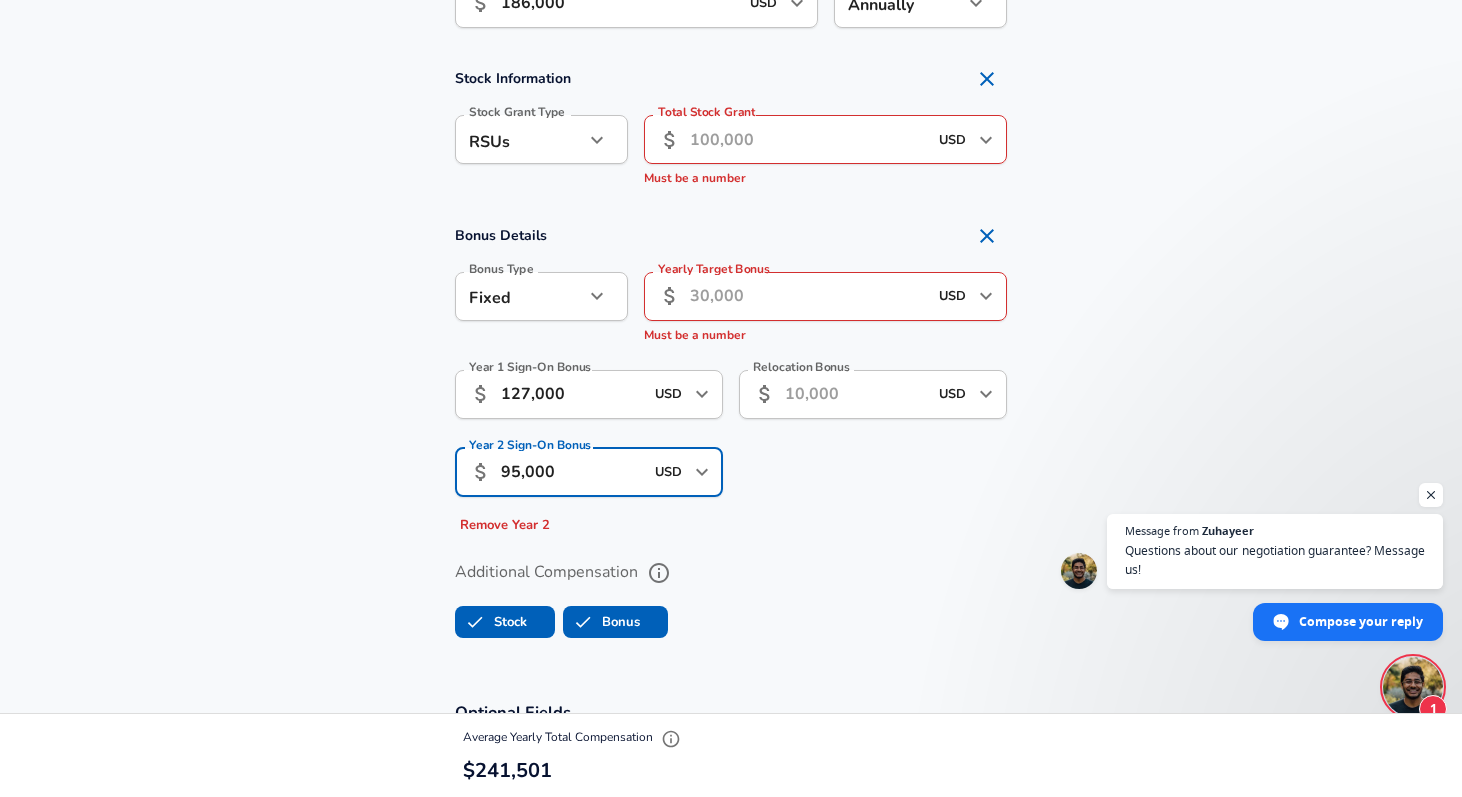 type on "95,000" 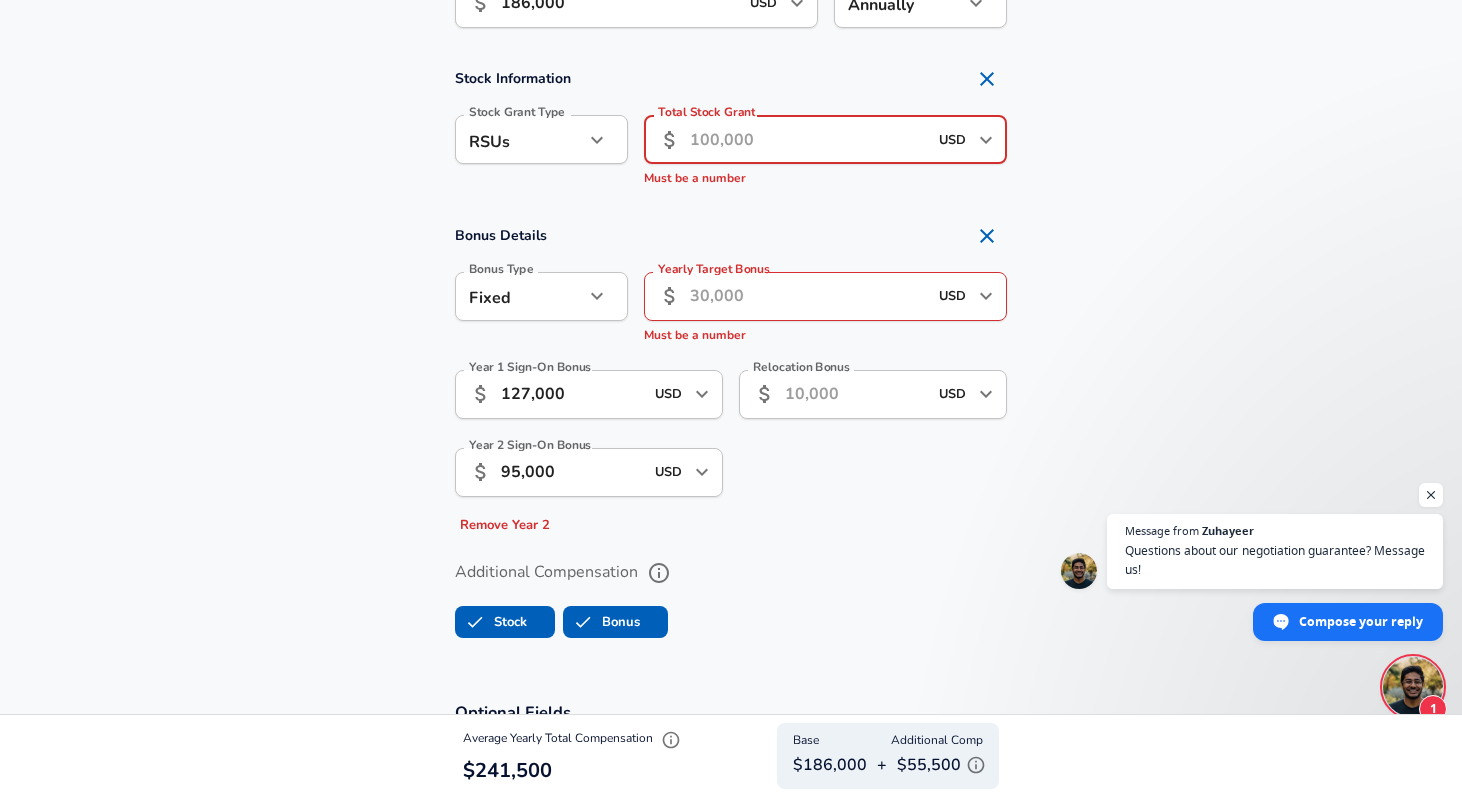 click on "Total Stock Grant" at bounding box center (808, 139) 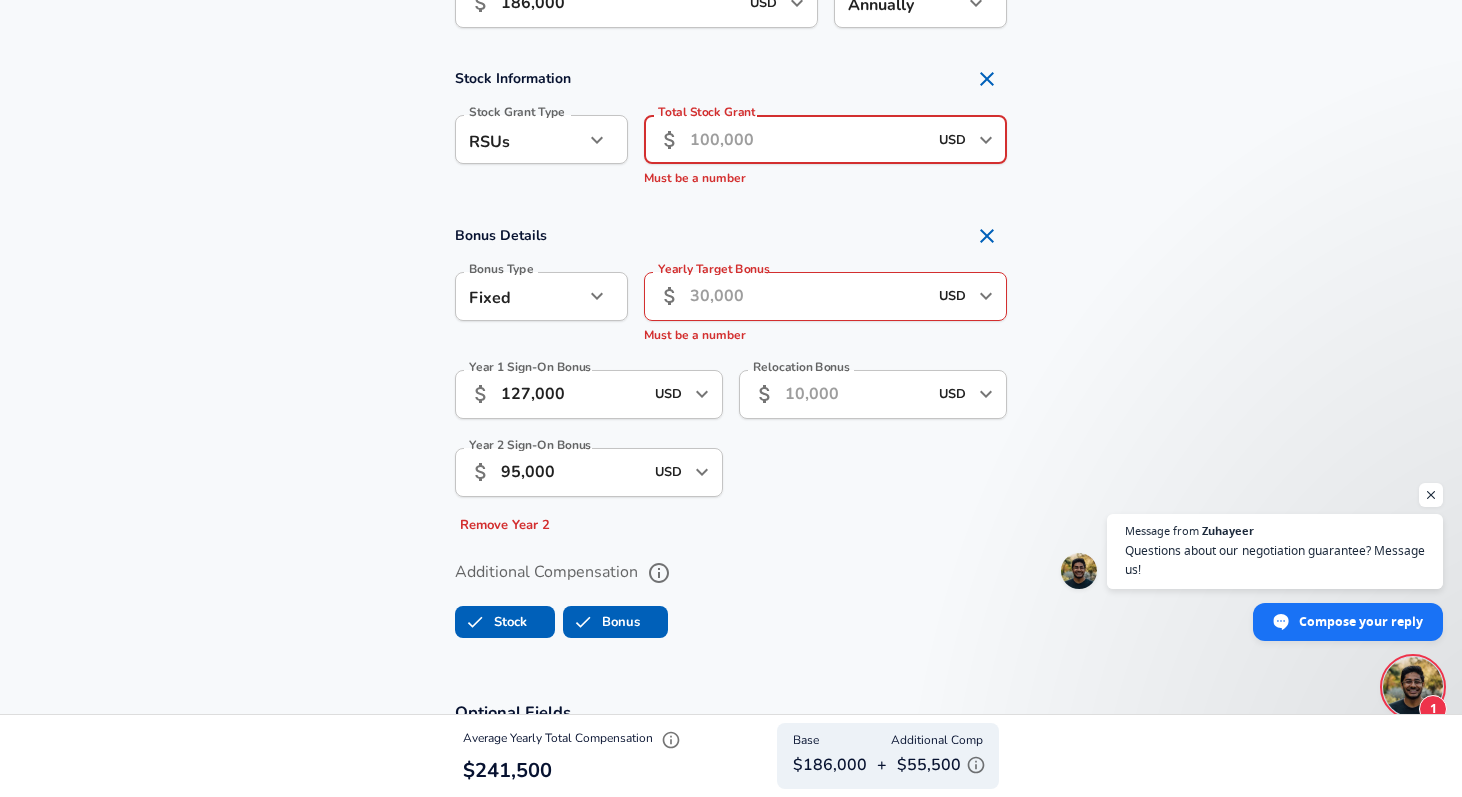 click on "Yearly Target Bonus" at bounding box center [808, 296] 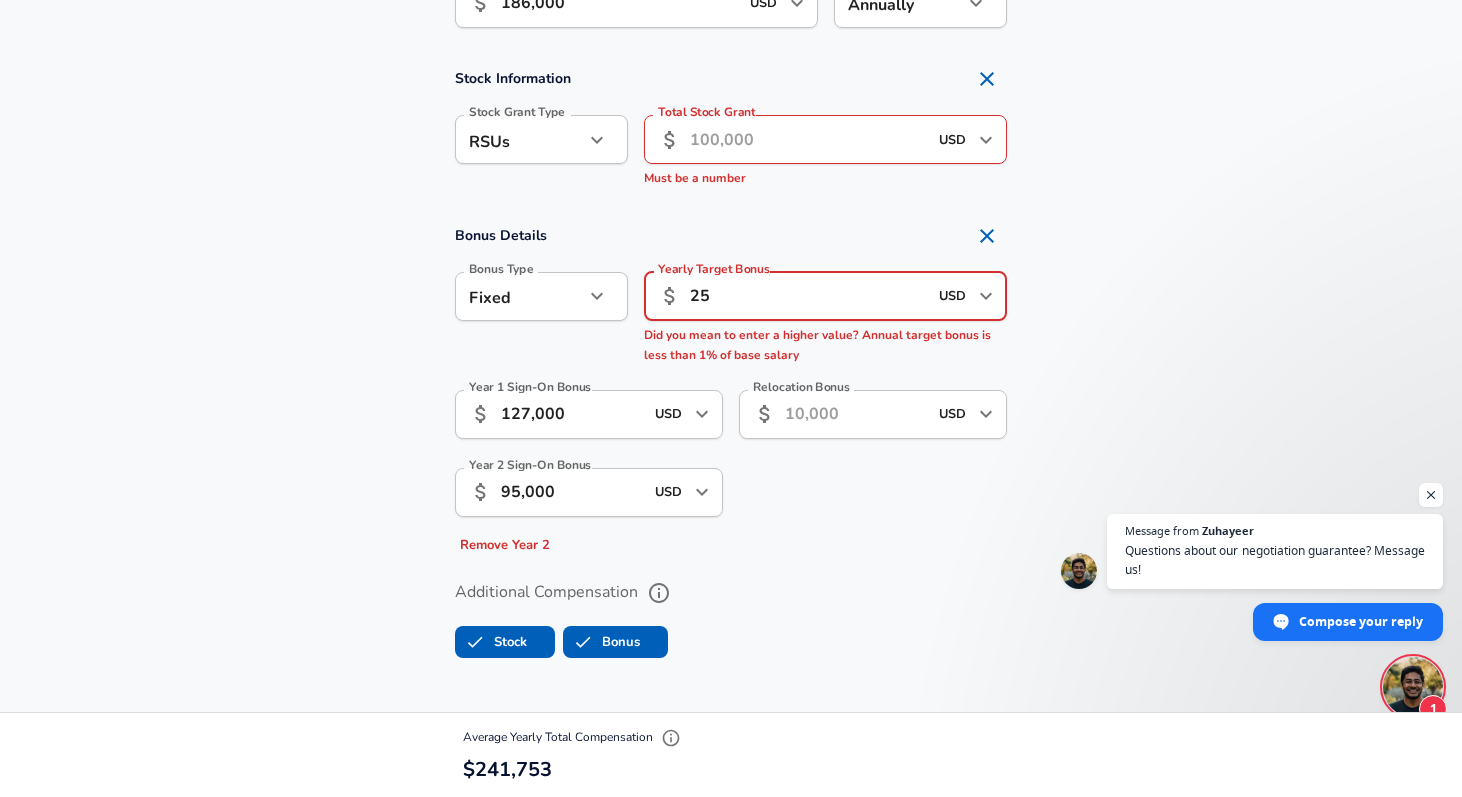 type on "2" 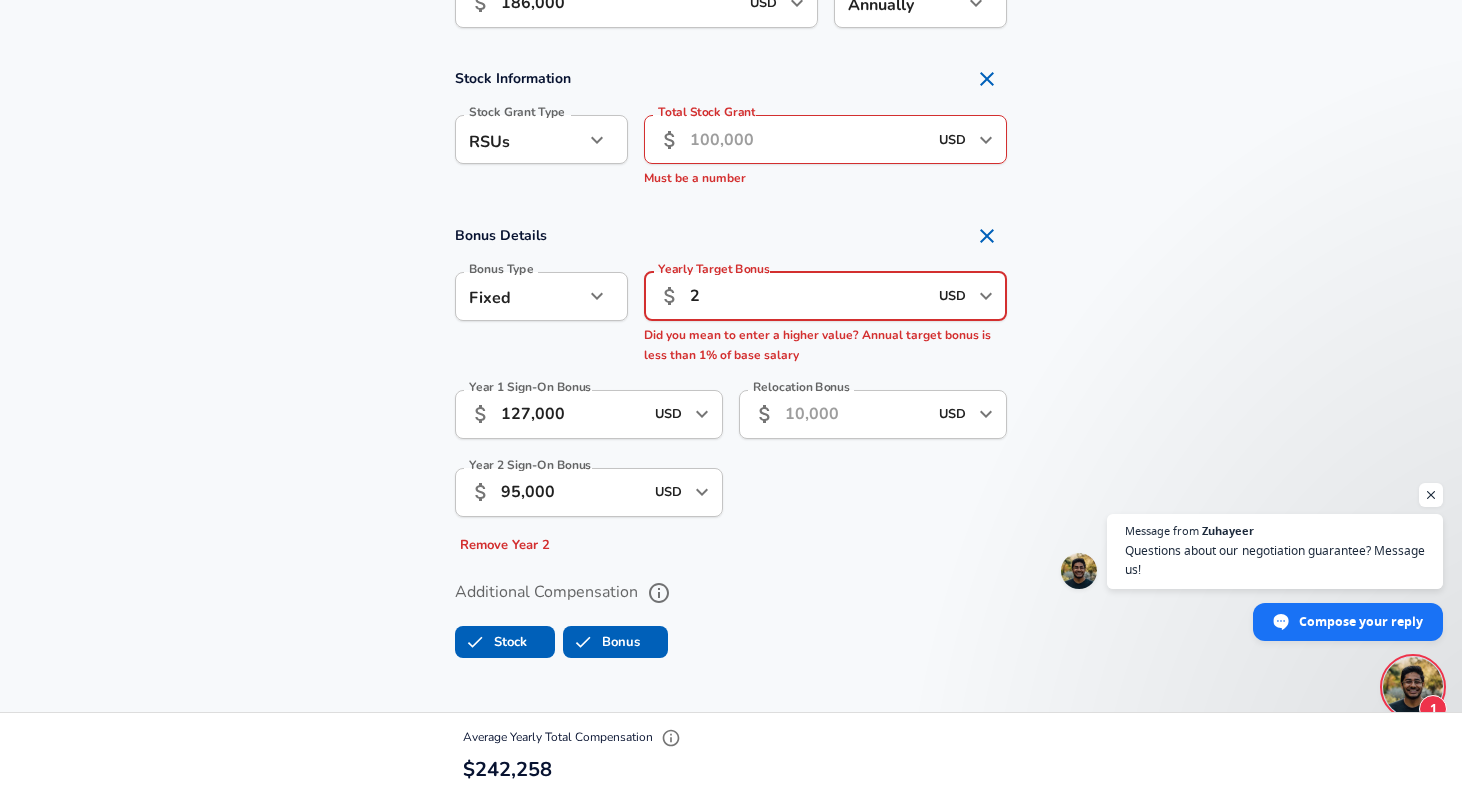 type 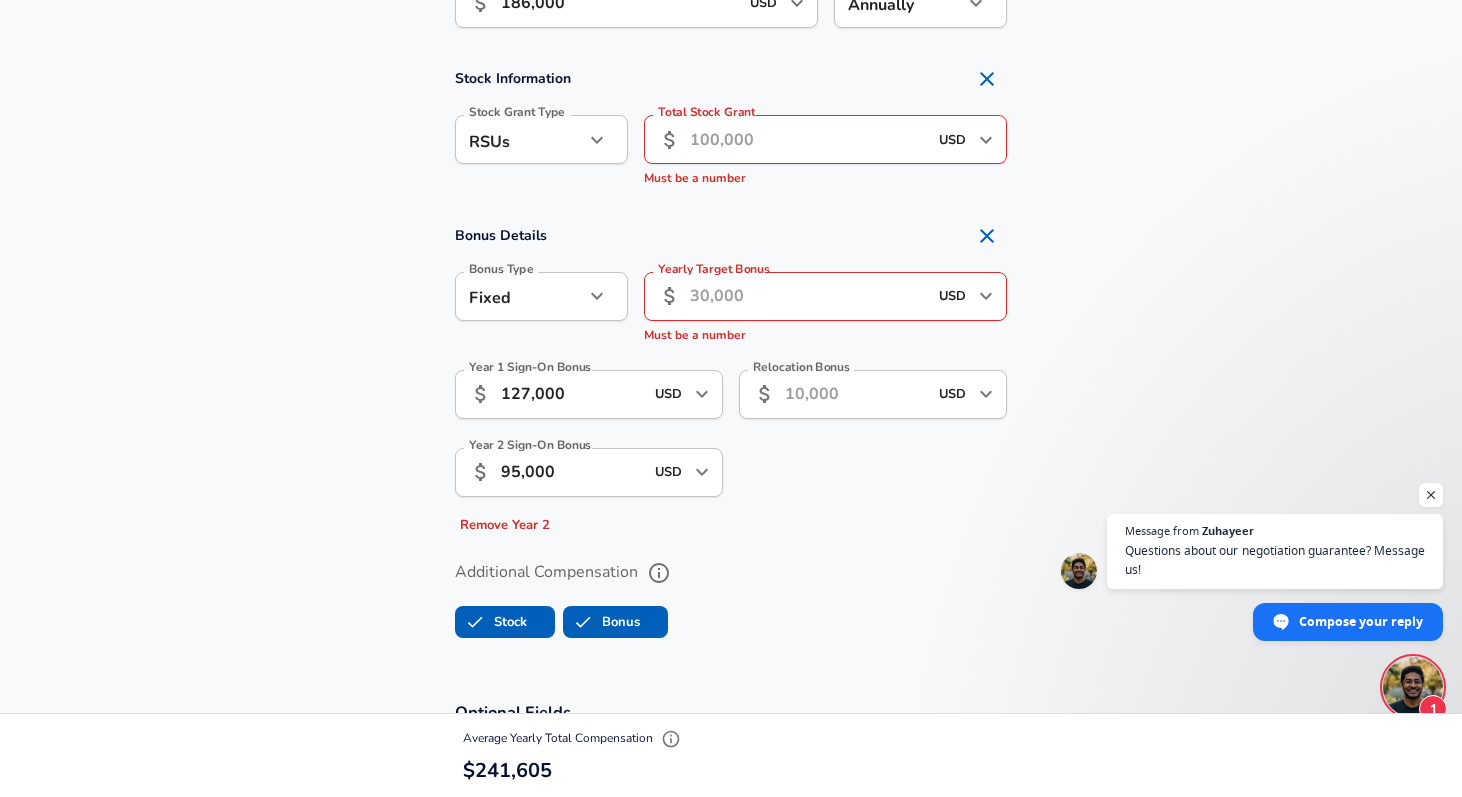 click on "Total Stock Grant" at bounding box center (808, 139) 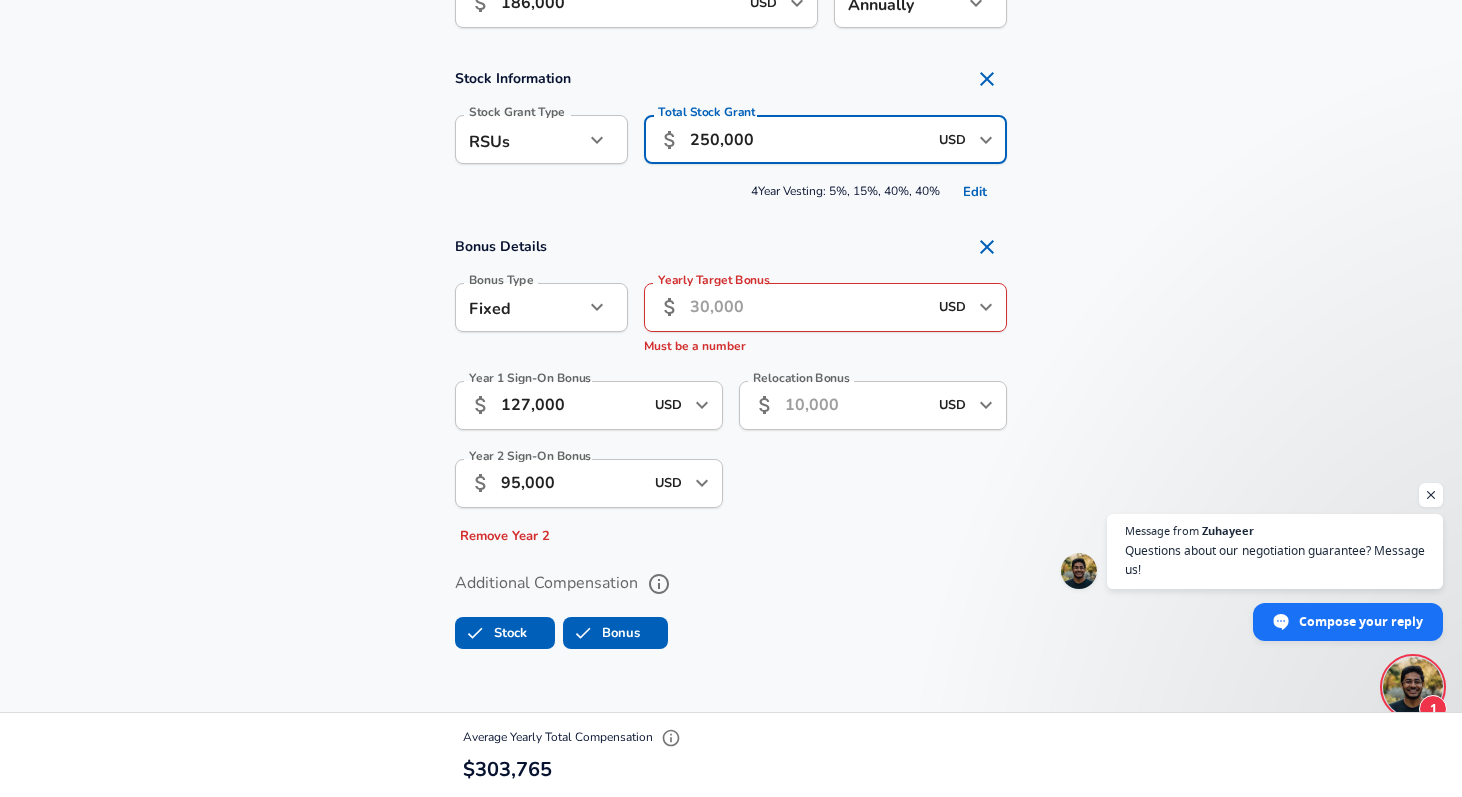 type on "250,000" 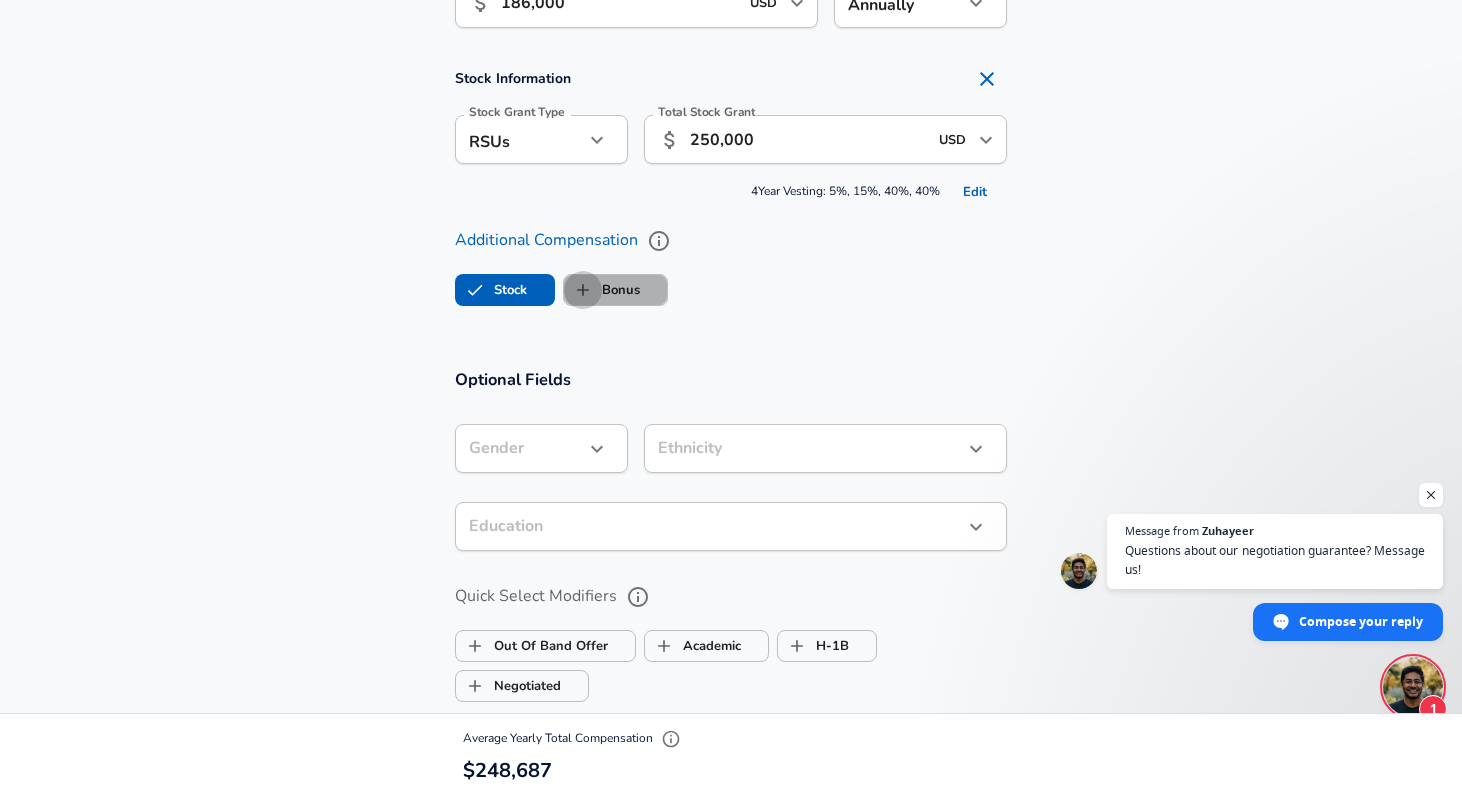 click on "Bonus" at bounding box center (583, 290) 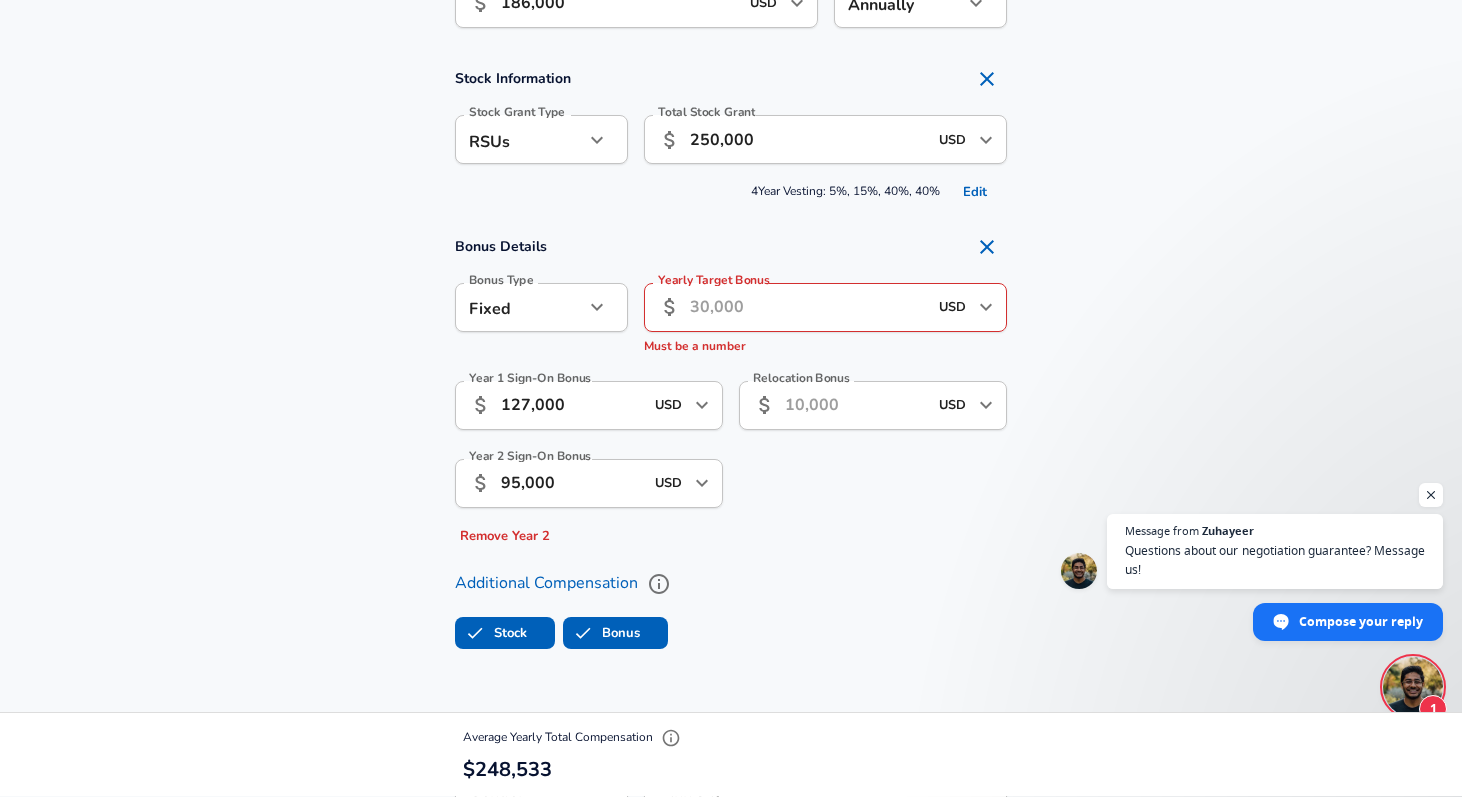 checkbox on "true" 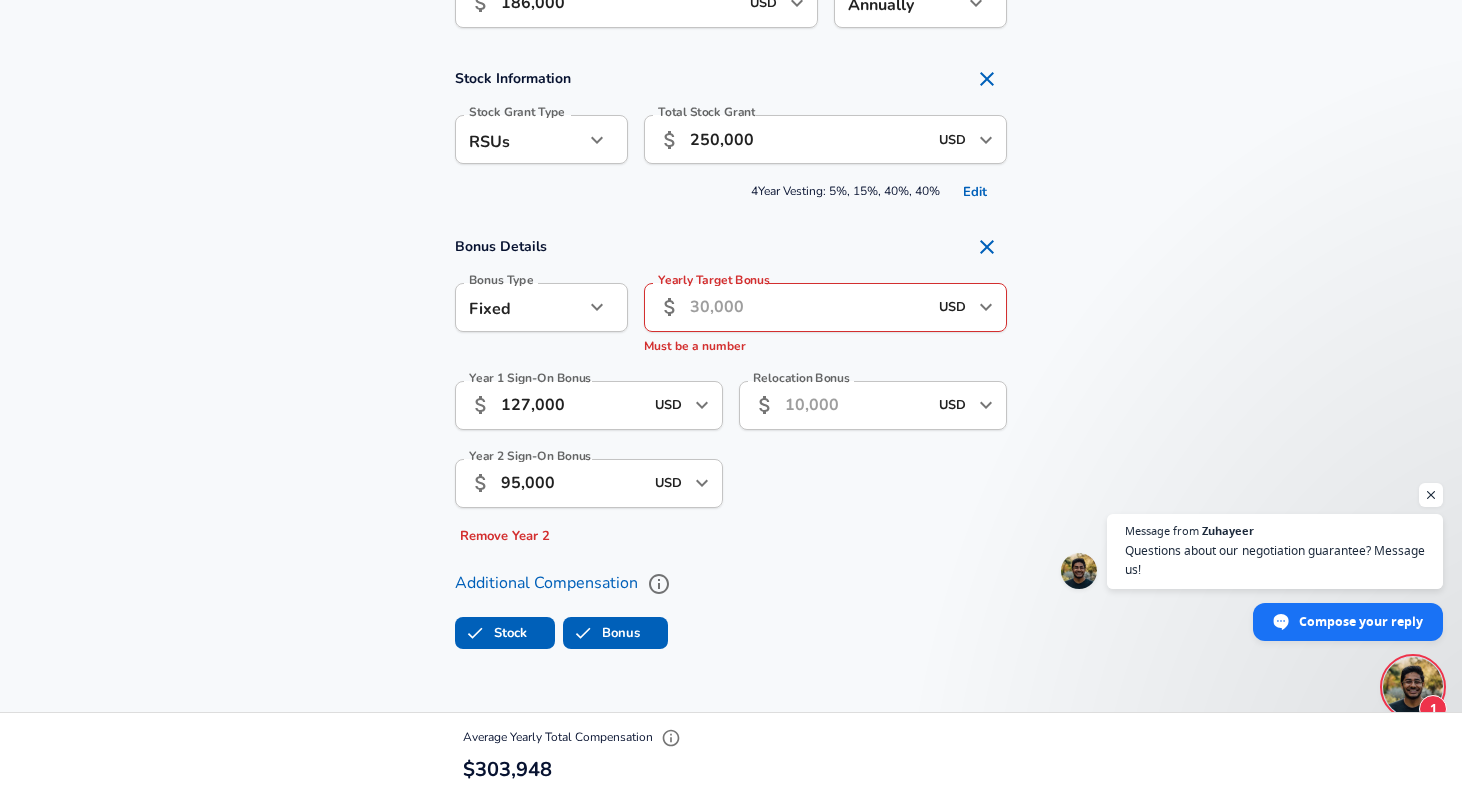 click on "Relocation Bonus ​ USD ​ Relocation Bonus" at bounding box center (865, 458) 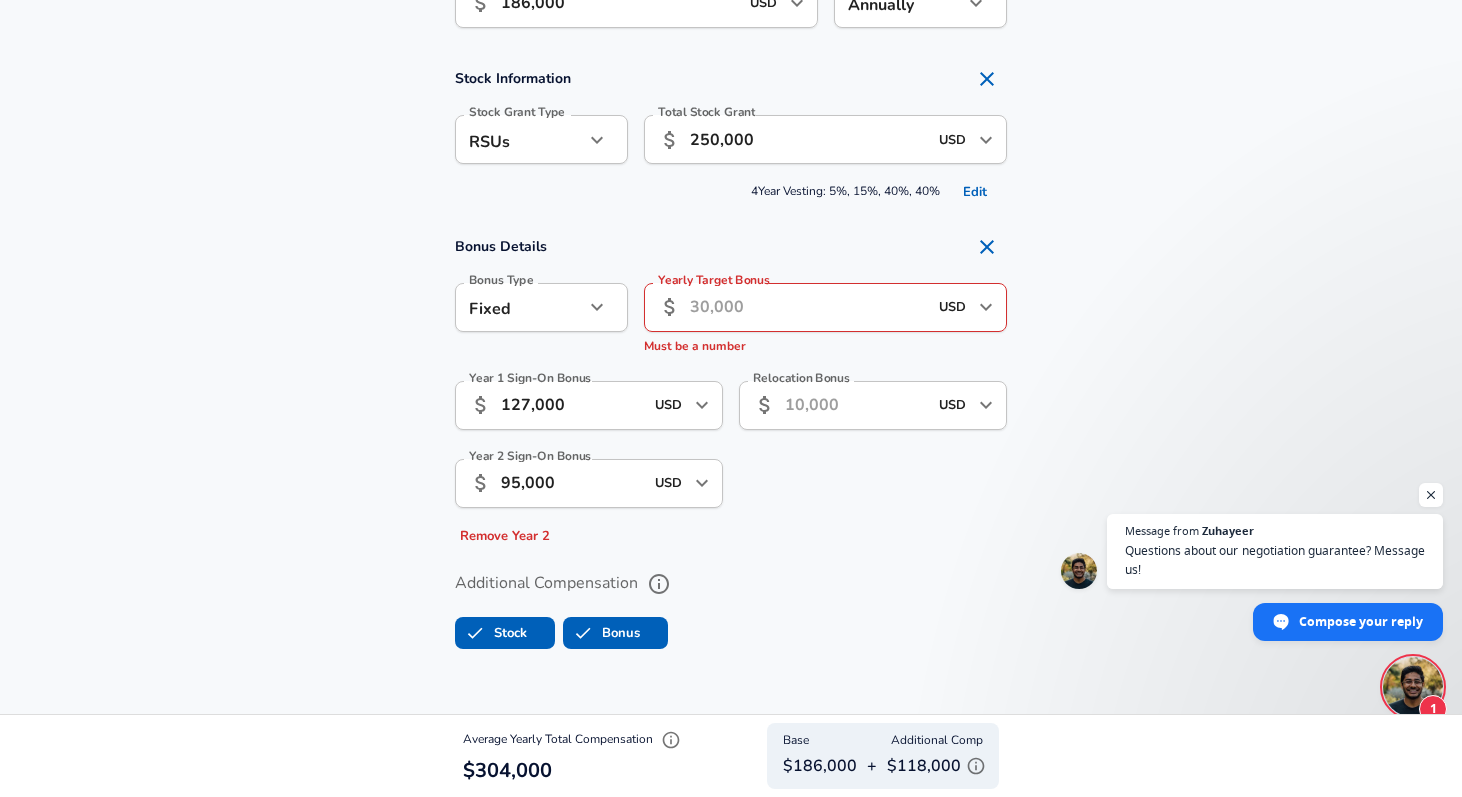 click on "Yearly Target Bonus" at bounding box center [808, 307] 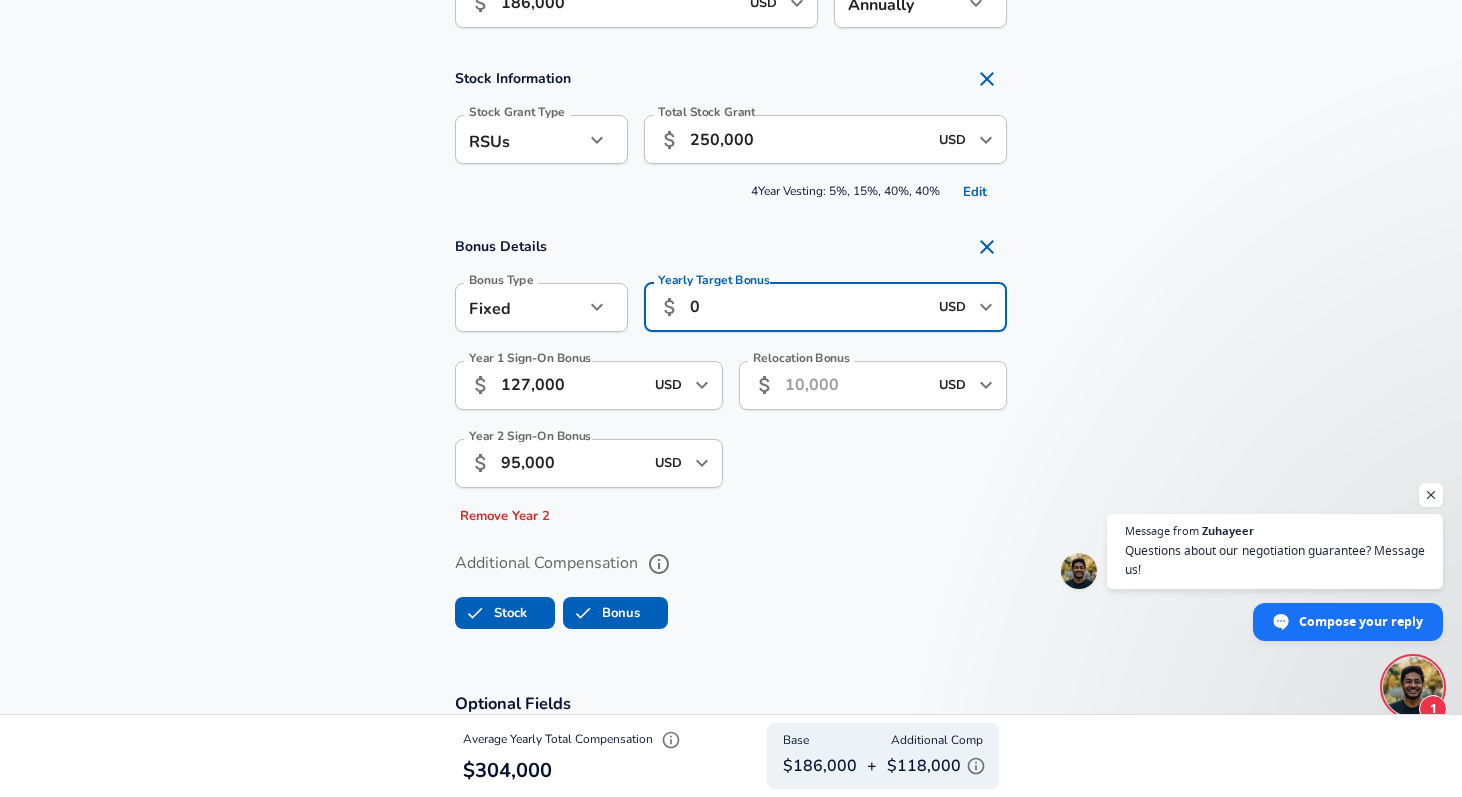 type on "0" 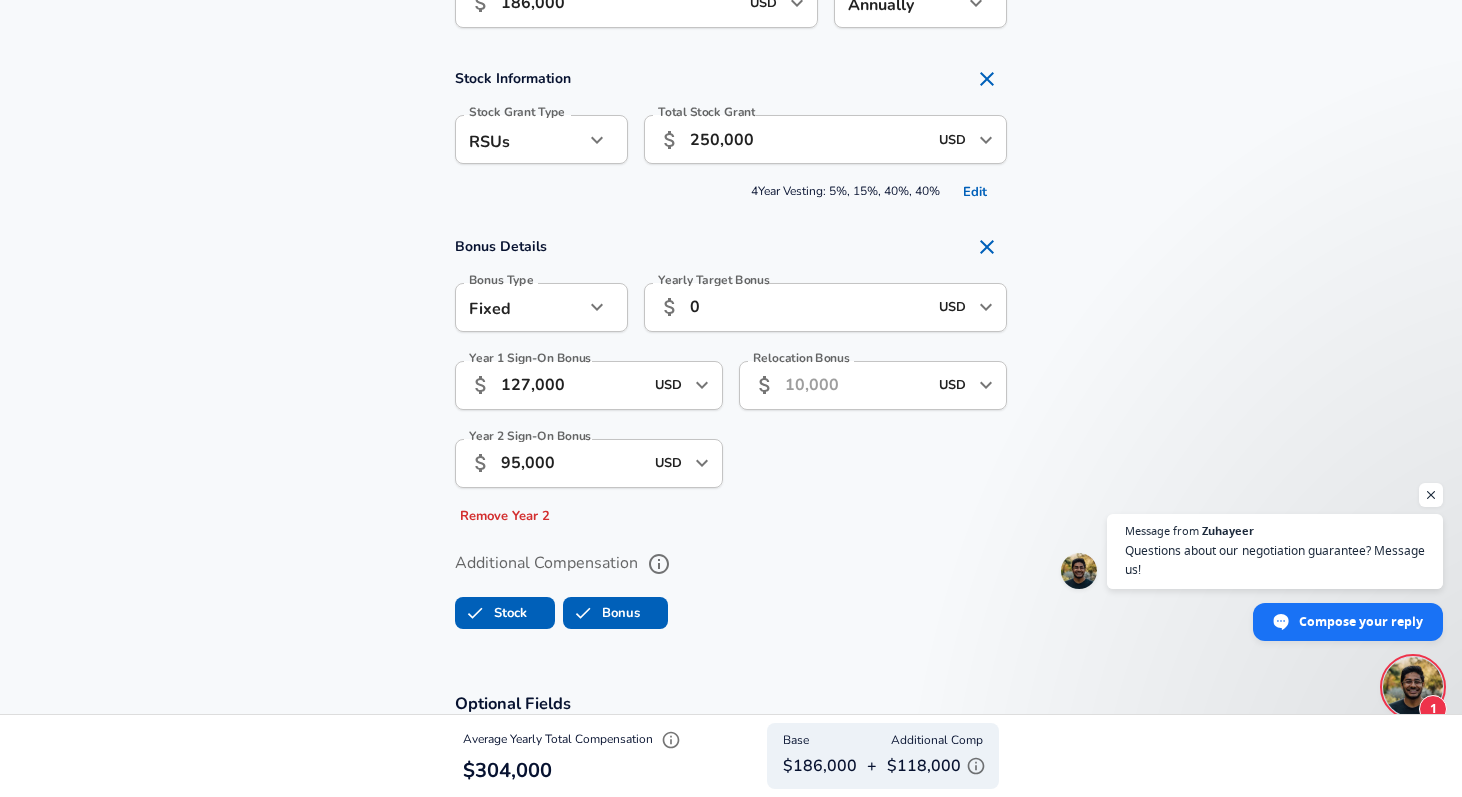click on "Bonus Details  Bonus Type Fixed fixed Bonus Type Yearly Target Bonus ​ 0 USD ​ Yearly Target Bonus Year 1 Sign-On Bonus ​ 127,000 USD ​ Year 1 Sign-On Bonus Year 2 Sign-On Bonus ​ 95,000 USD ​ Year 2 Sign-On Bonus Remove Year 2 Relocation Bonus ​ USD ​ Relocation Bonus" at bounding box center (731, 379) 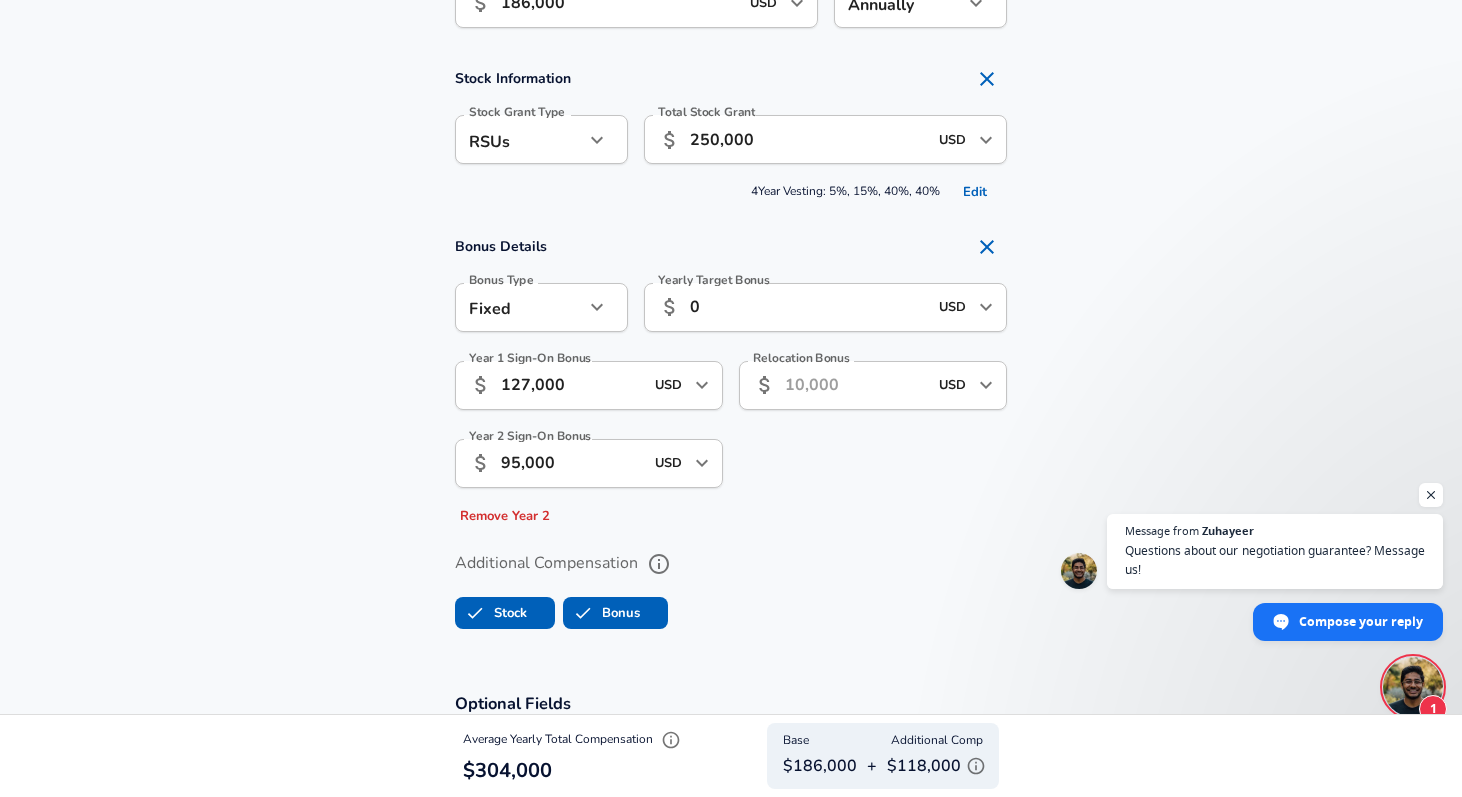 click on "Edit" at bounding box center (975, 192) 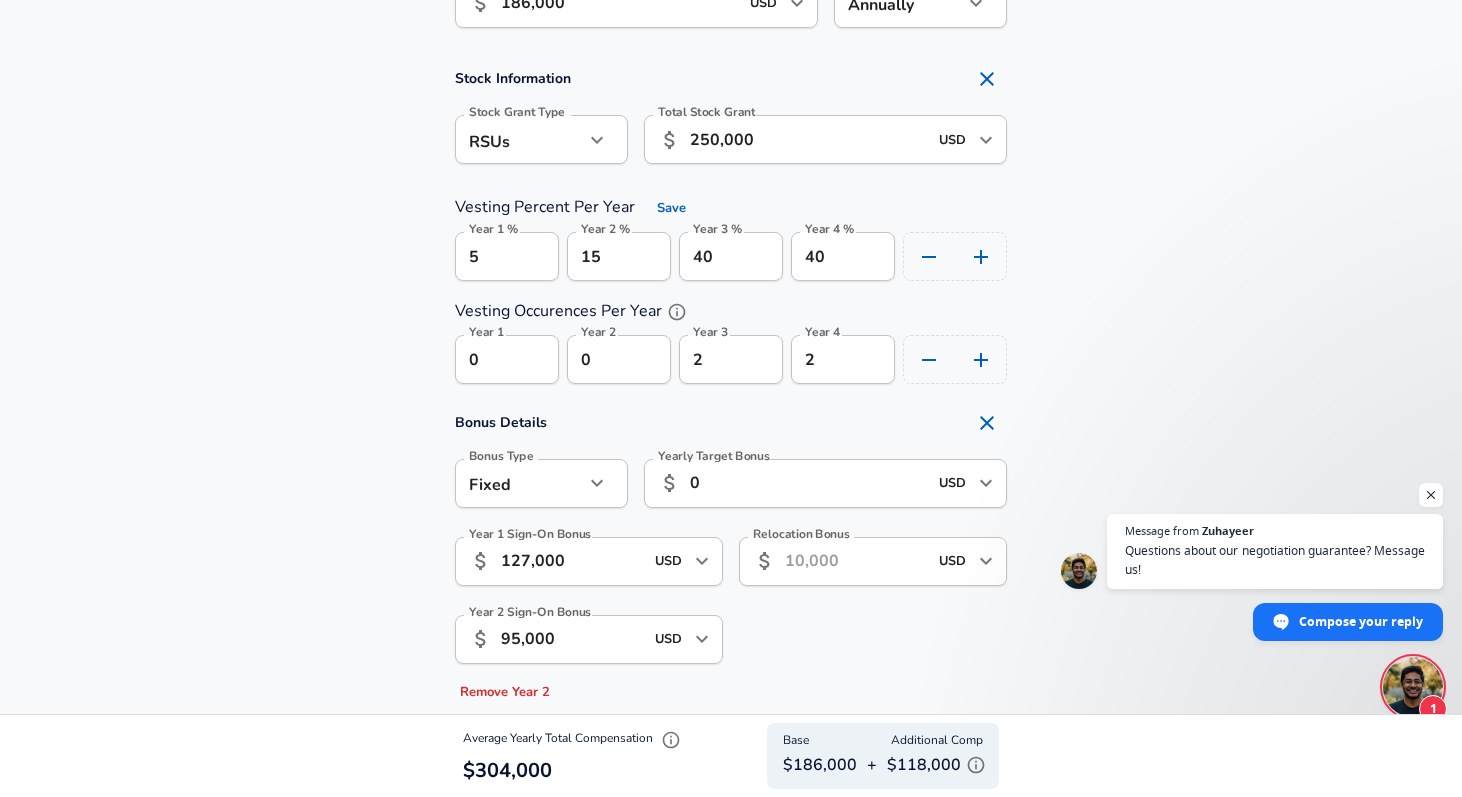 click on "Stock Information  Stock Grant Type RSUs stock Stock Grant Type Total Stock Grant ​ 250,000 USD ​ Total Stock Grant Vesting Percent Per Year   Save Year 1 % 5 Year 1 % Year 2 % 15 Year 2 % Year 3 % 40 Year 3 % Year 4 % 40 Year 4 % Vesting Occurences Per Year Year 1 0 Year 1 Year 2 0 Year 2 Year 3 2 Year 3 Year 4 2 Year 4" at bounding box center [731, 221] 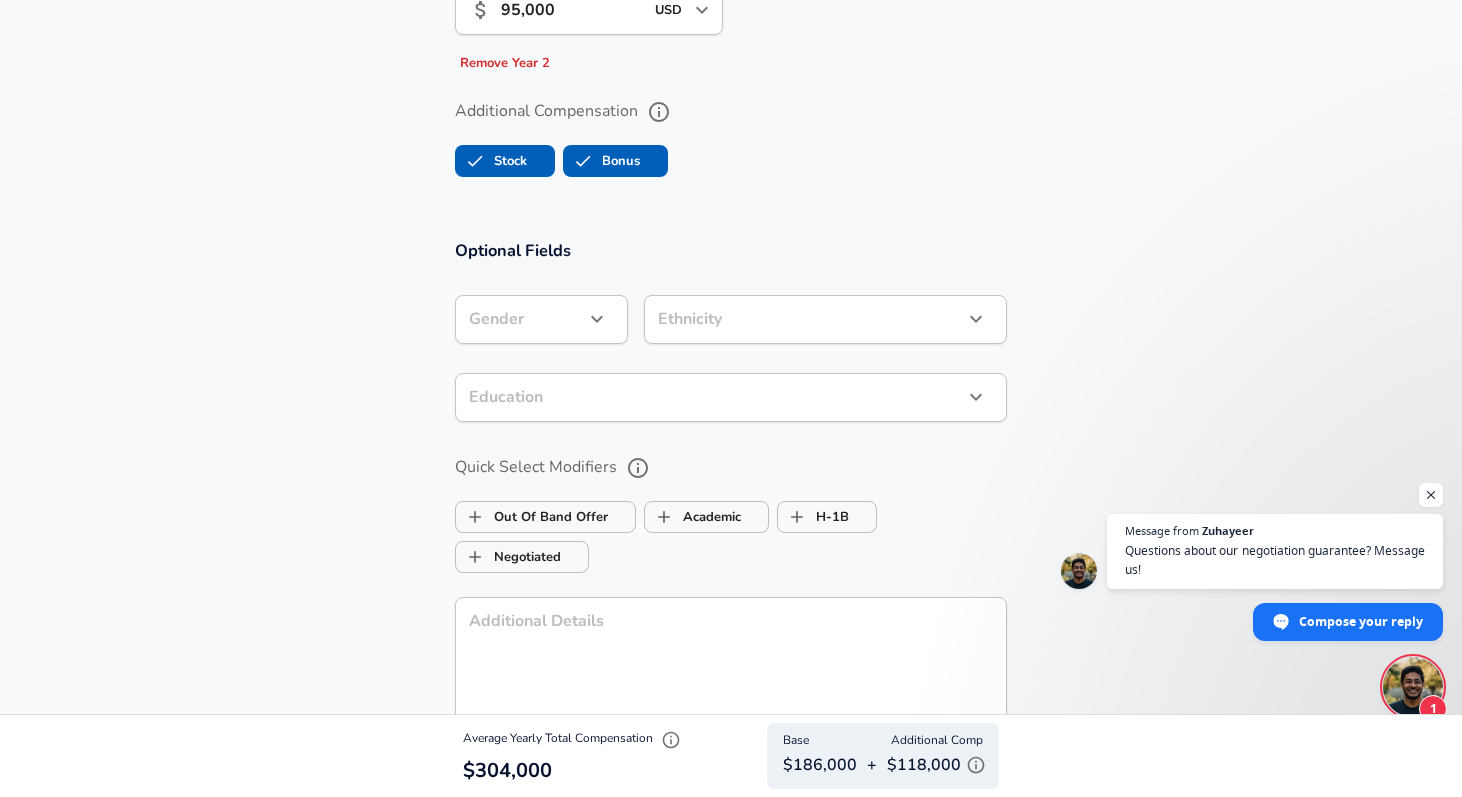 scroll, scrollTop: 1961, scrollLeft: 0, axis: vertical 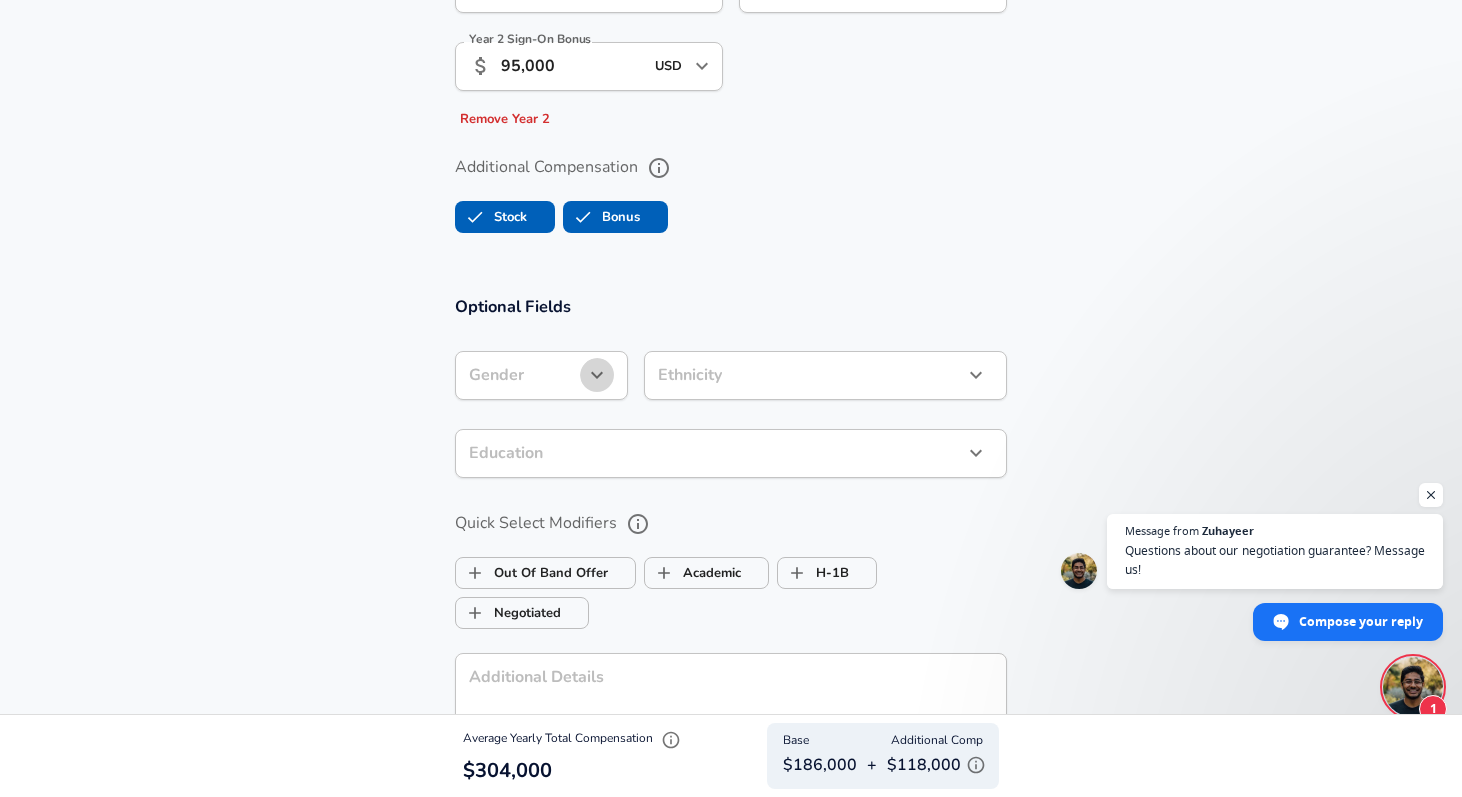 click 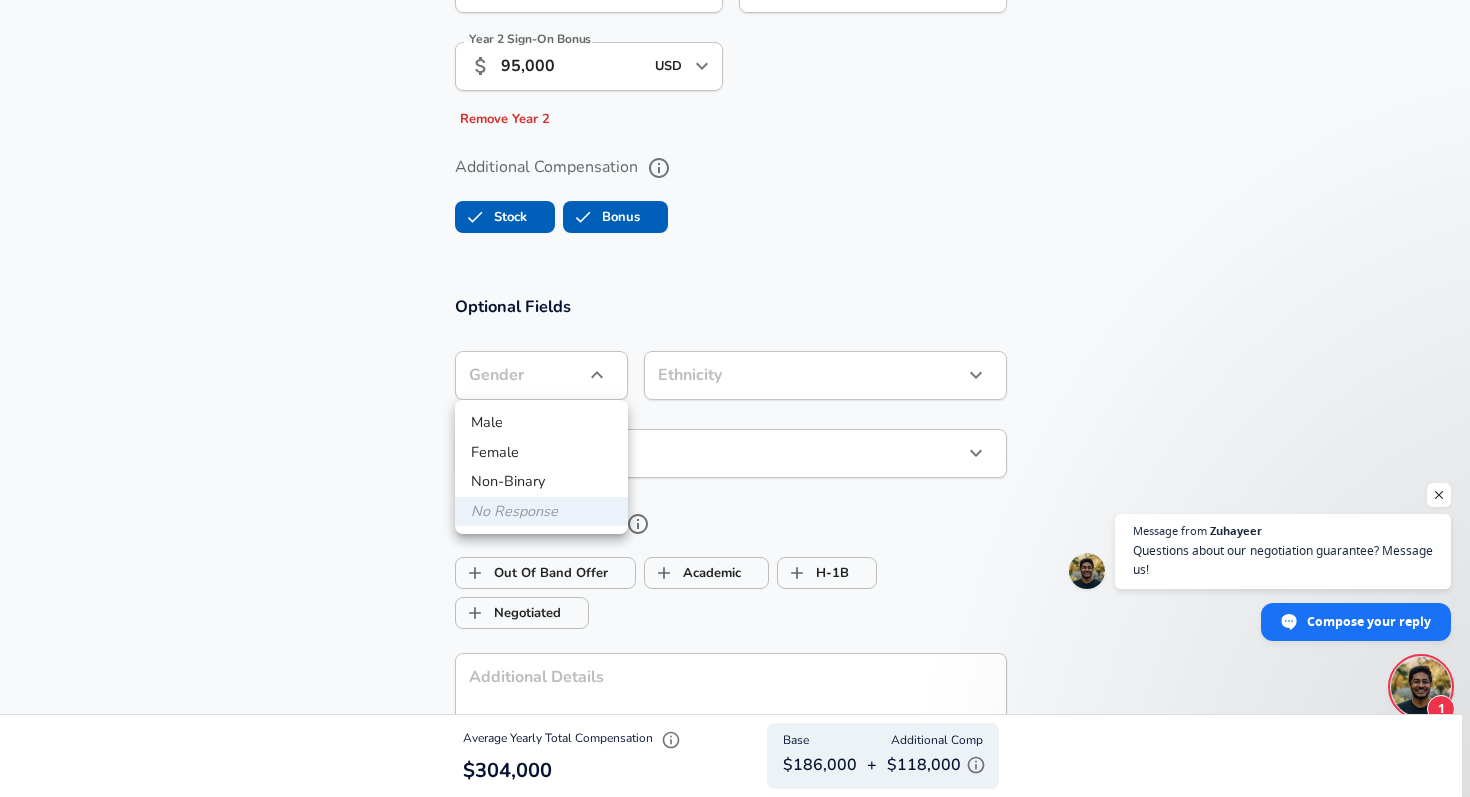 click at bounding box center (735, 398) 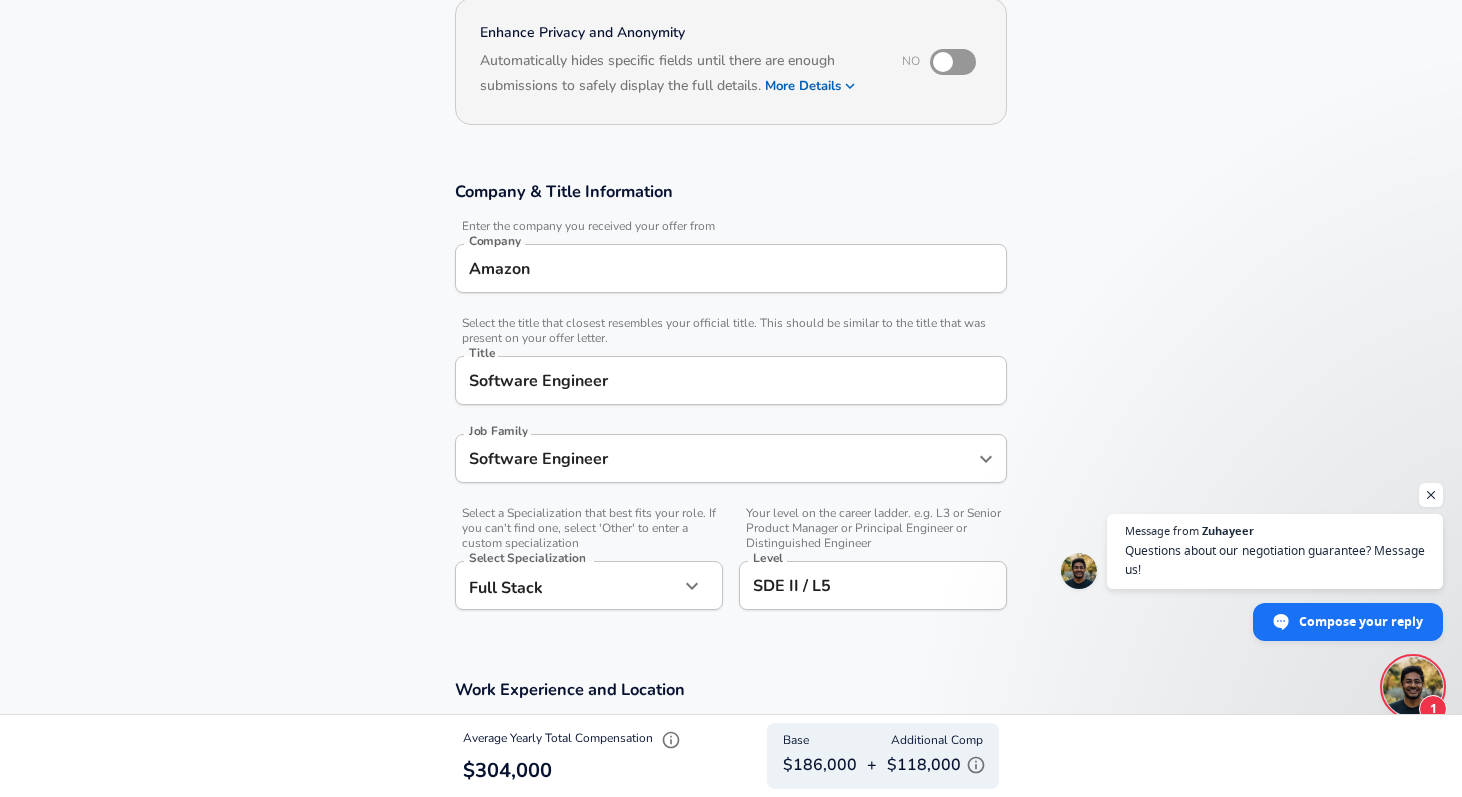 scroll, scrollTop: 15, scrollLeft: 0, axis: vertical 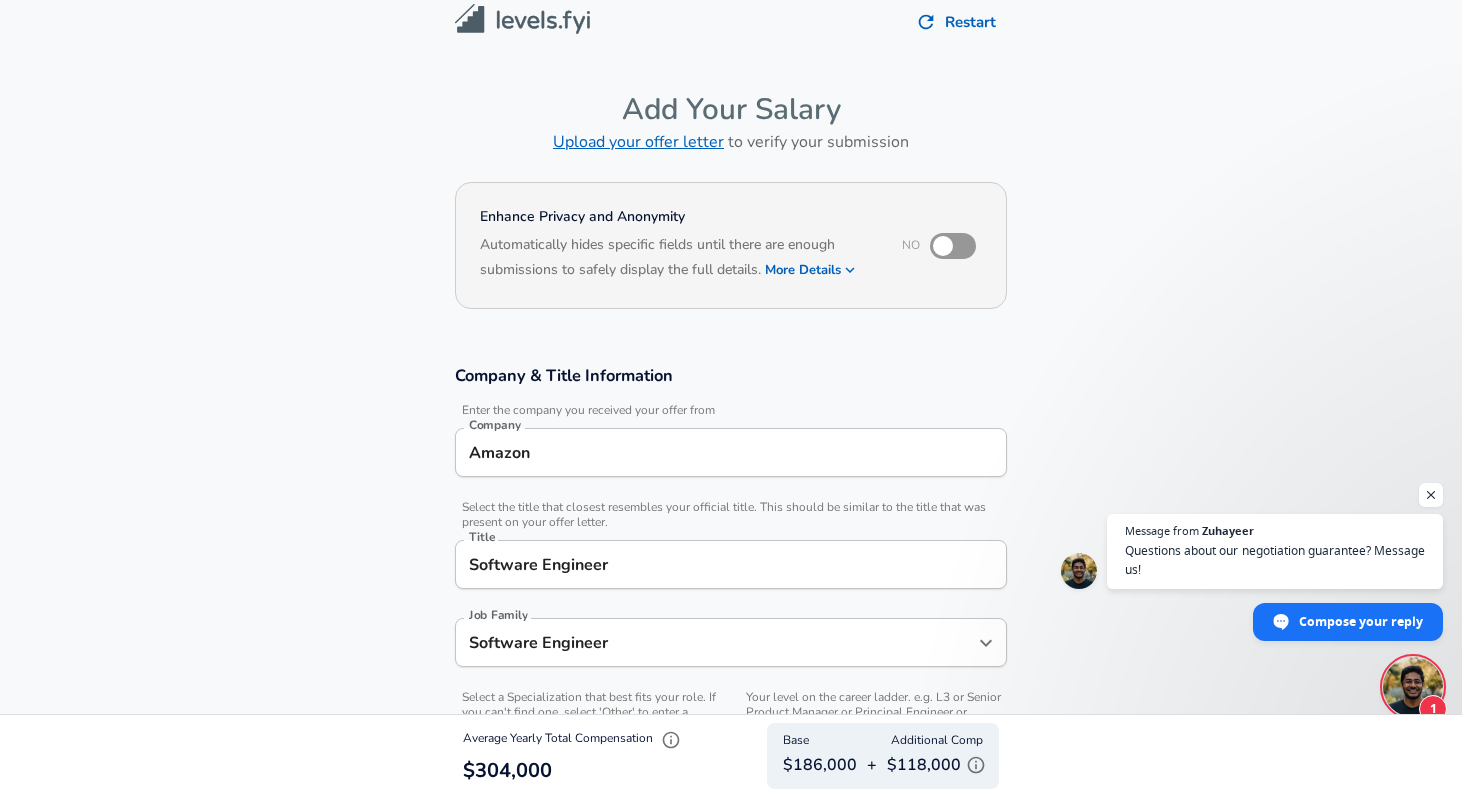 click on "Upload your offer letter" at bounding box center [638, 142] 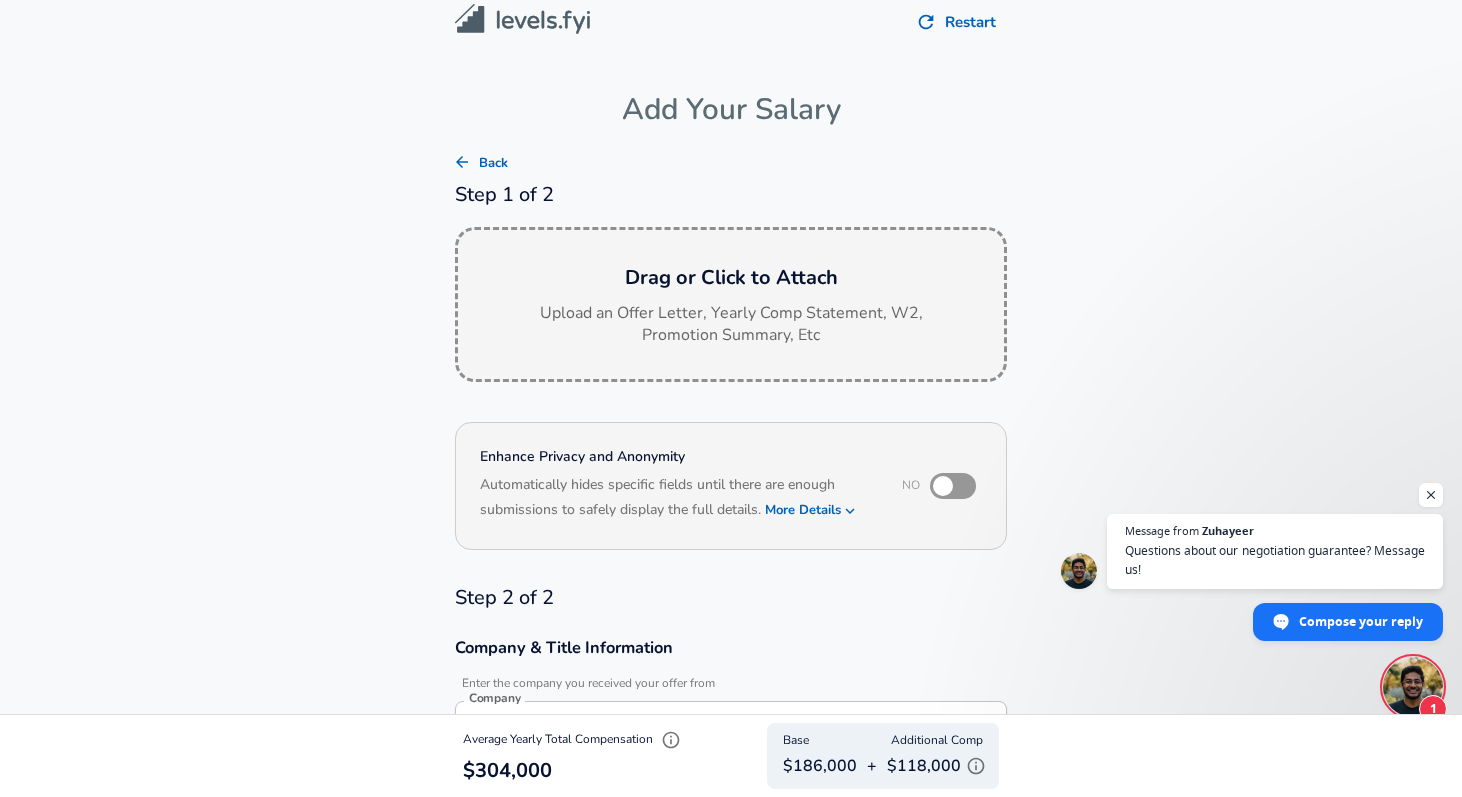 click on "Drag or Click to Attach Upload an Offer Letter, Yearly Comp Statement, W2, Promotion Summary, Etc" at bounding box center [731, 305] 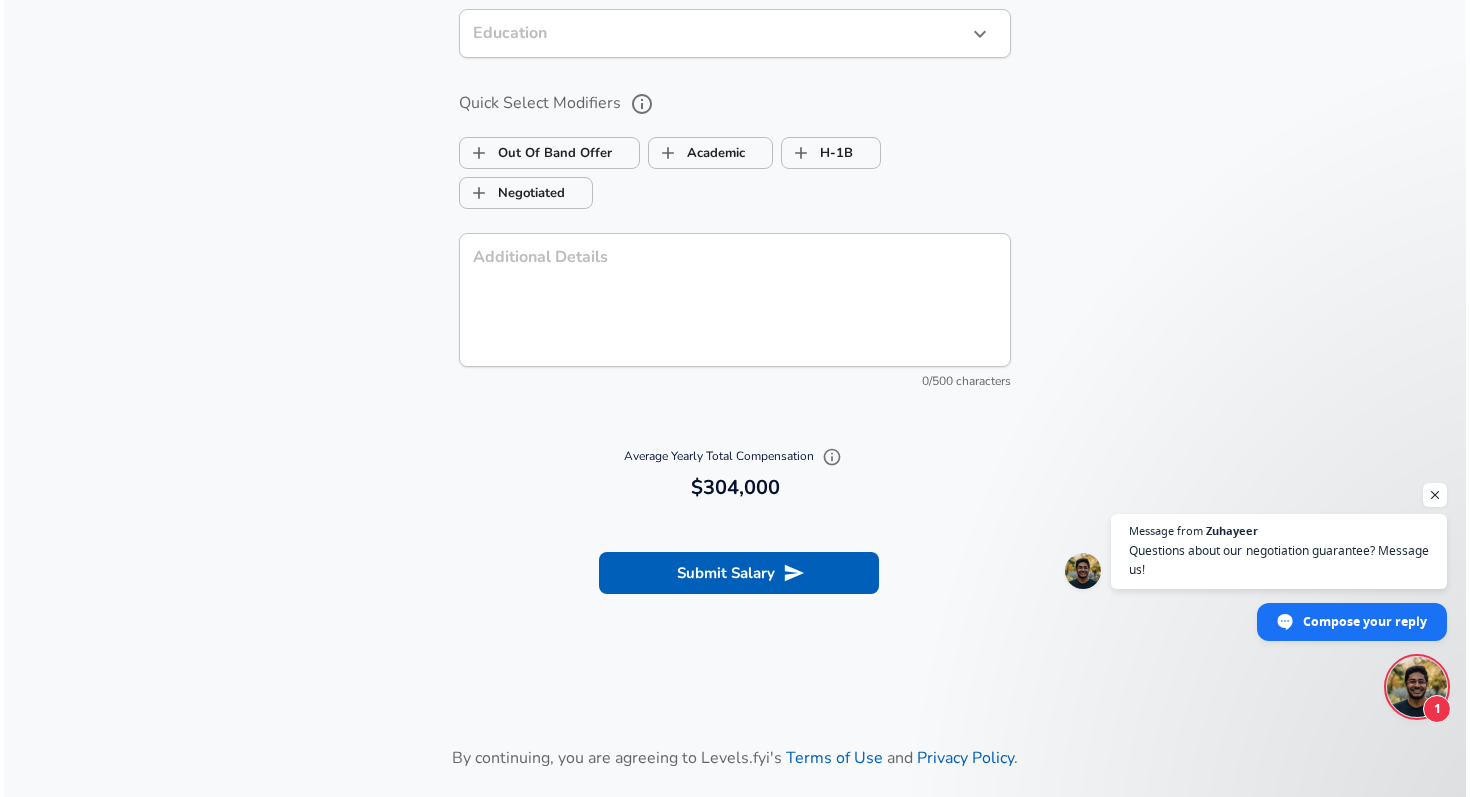 scroll, scrollTop: 2613, scrollLeft: 0, axis: vertical 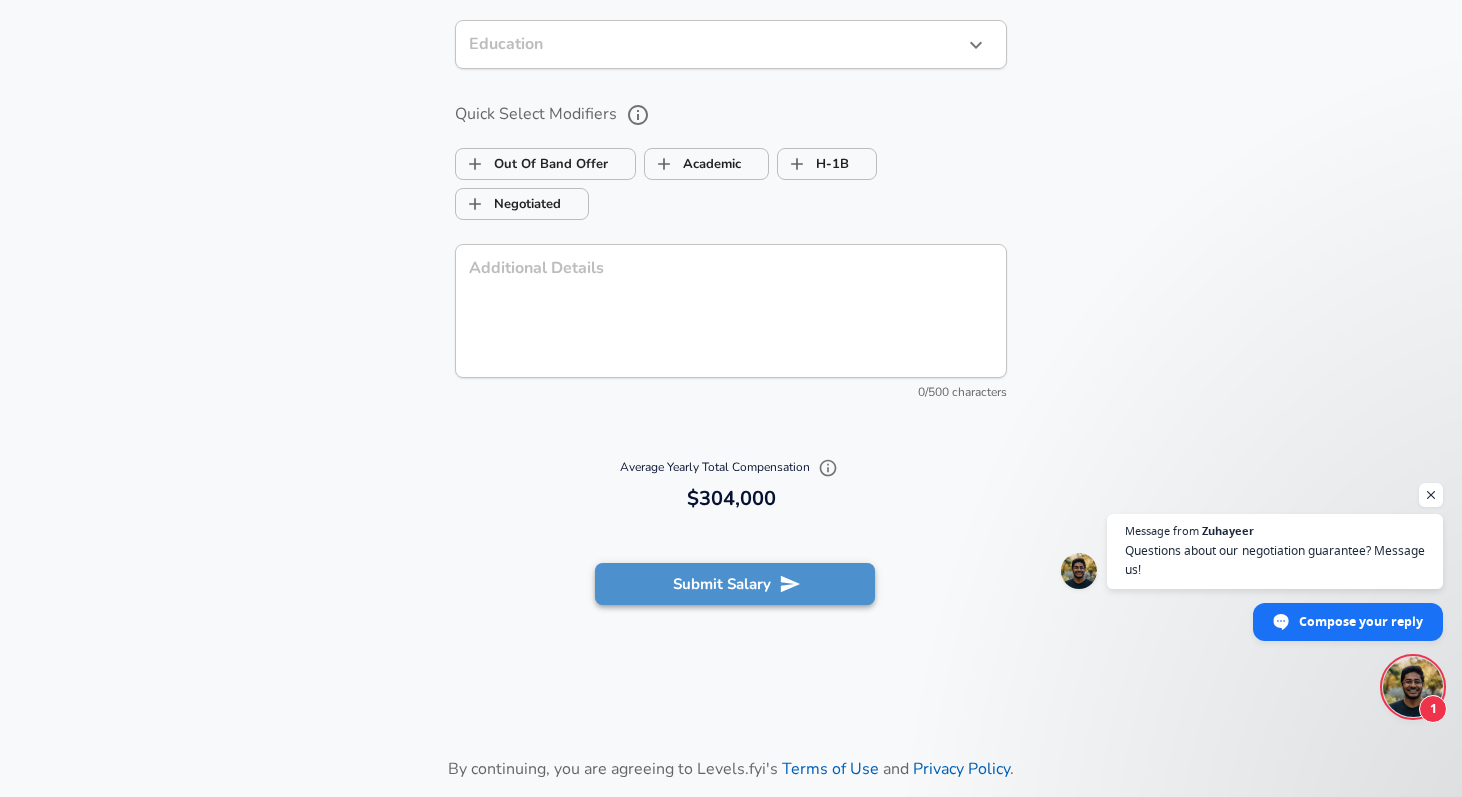 click on "Submit Salary" at bounding box center [735, 584] 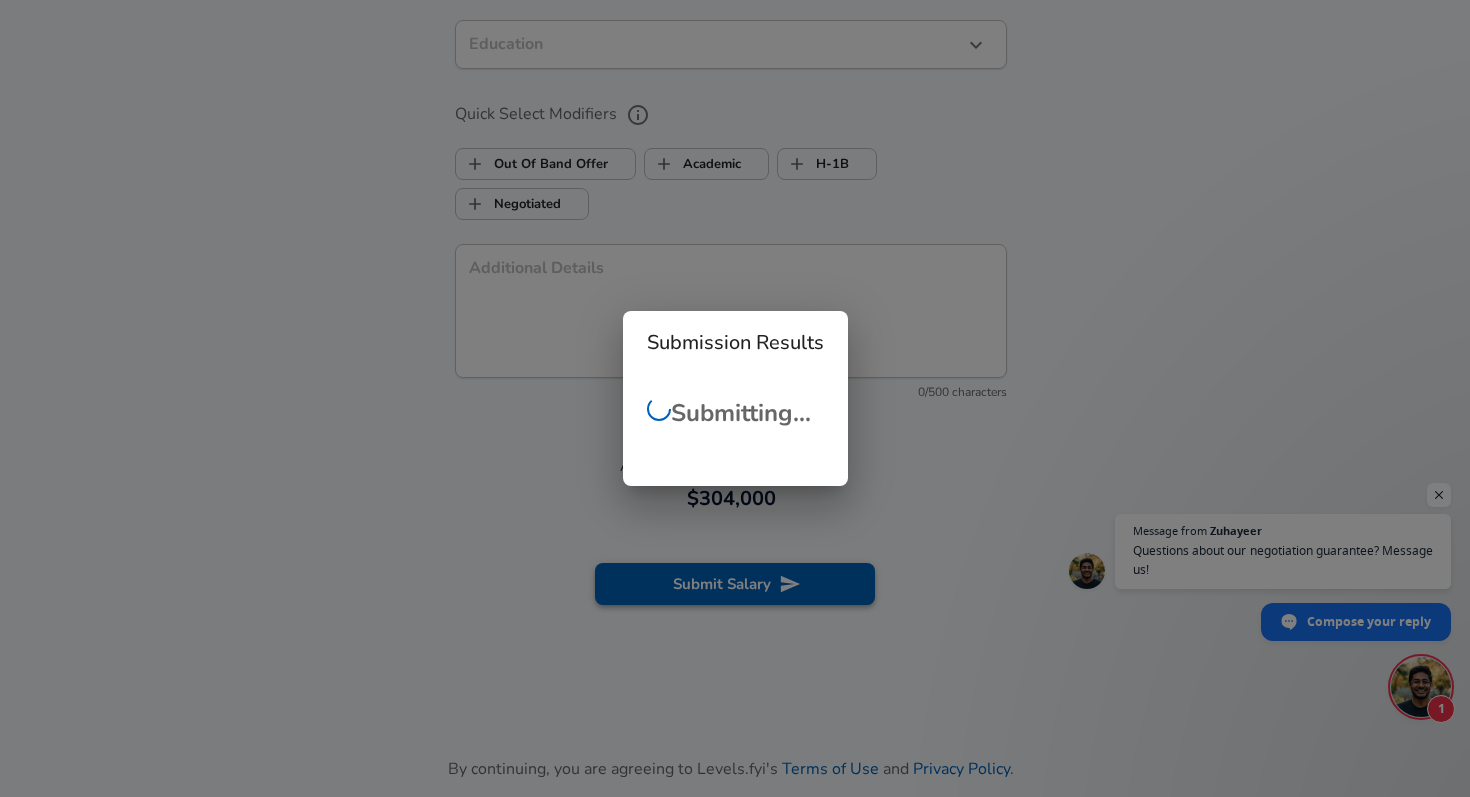 scroll, scrollTop: 475, scrollLeft: 0, axis: vertical 